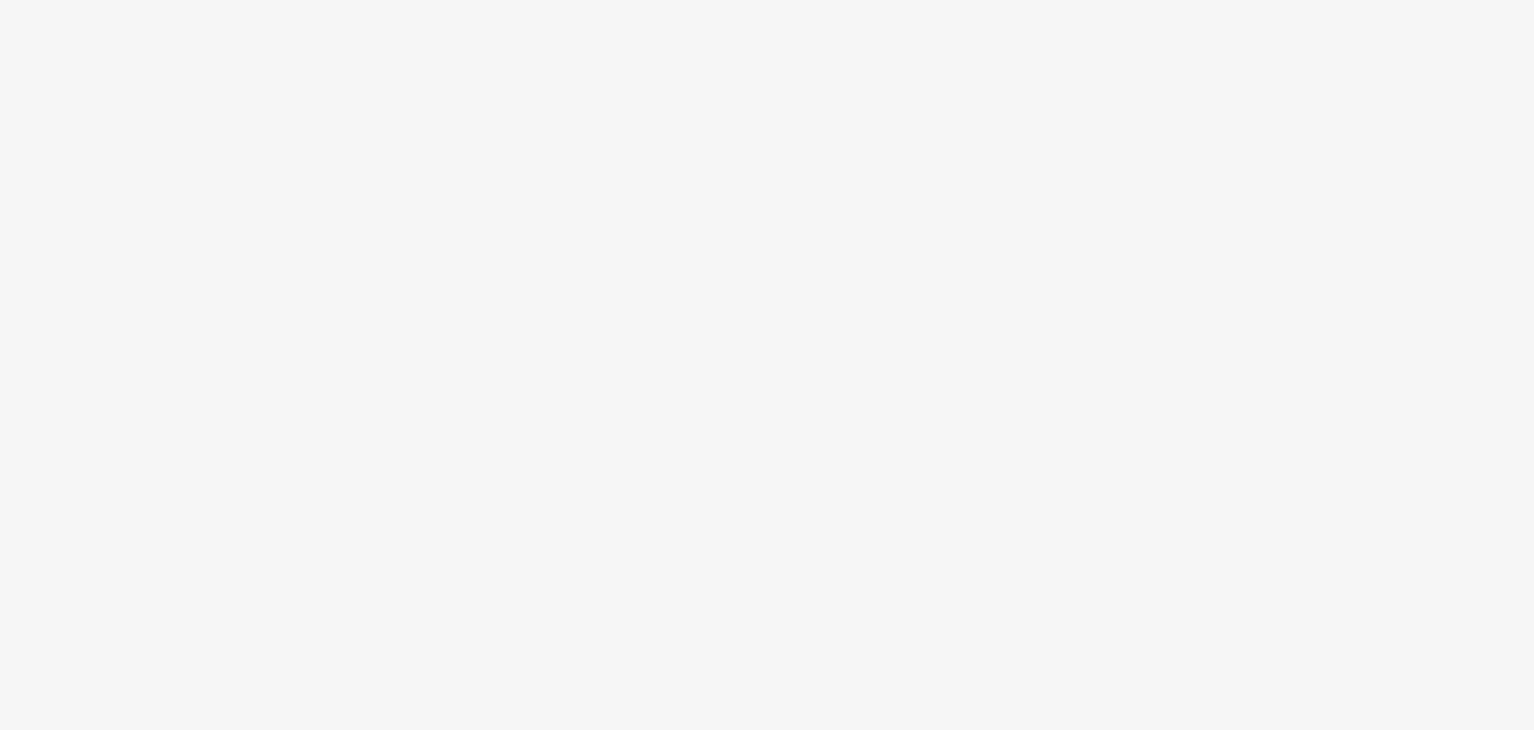 scroll, scrollTop: 0, scrollLeft: 0, axis: both 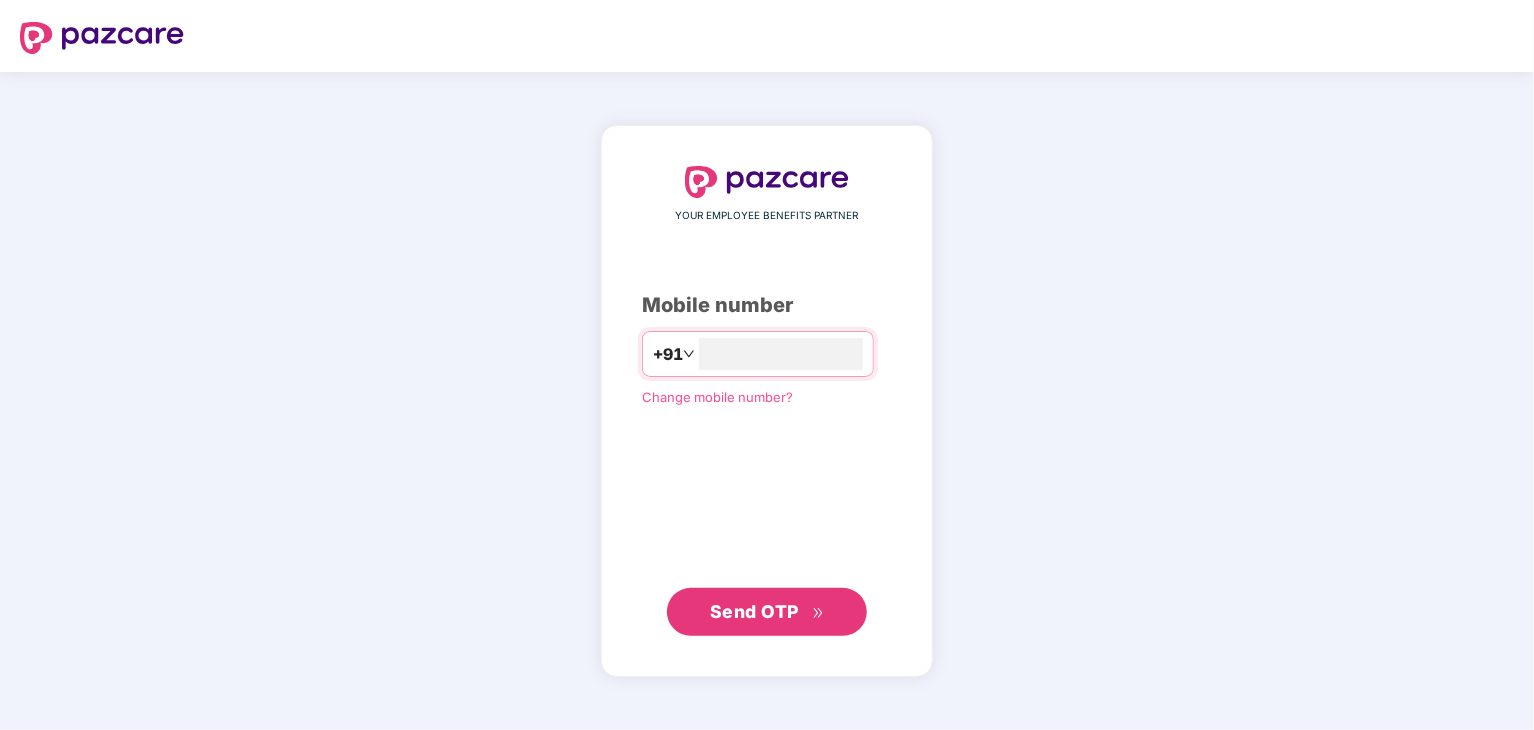 type on "**********" 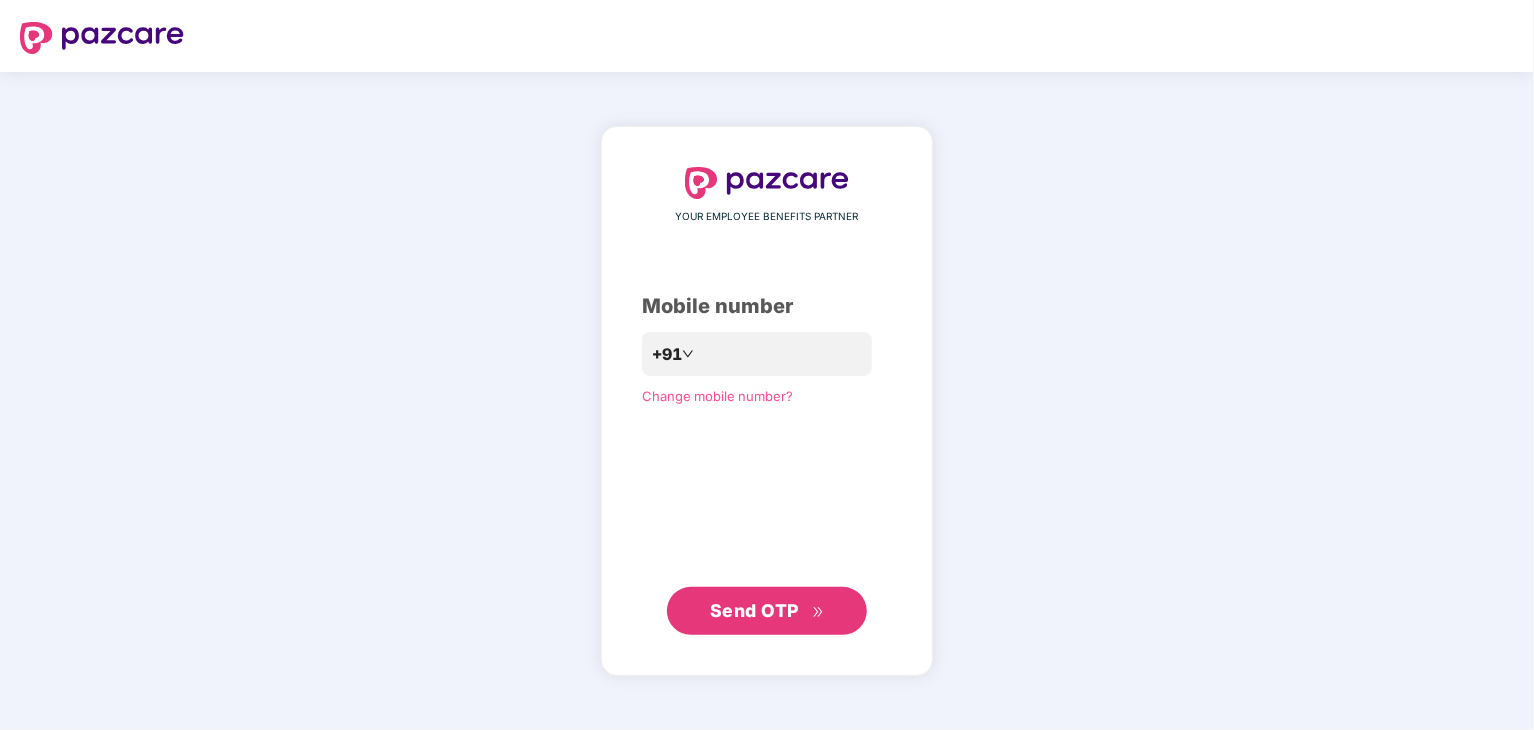 click on "Send OTP" at bounding box center [754, 610] 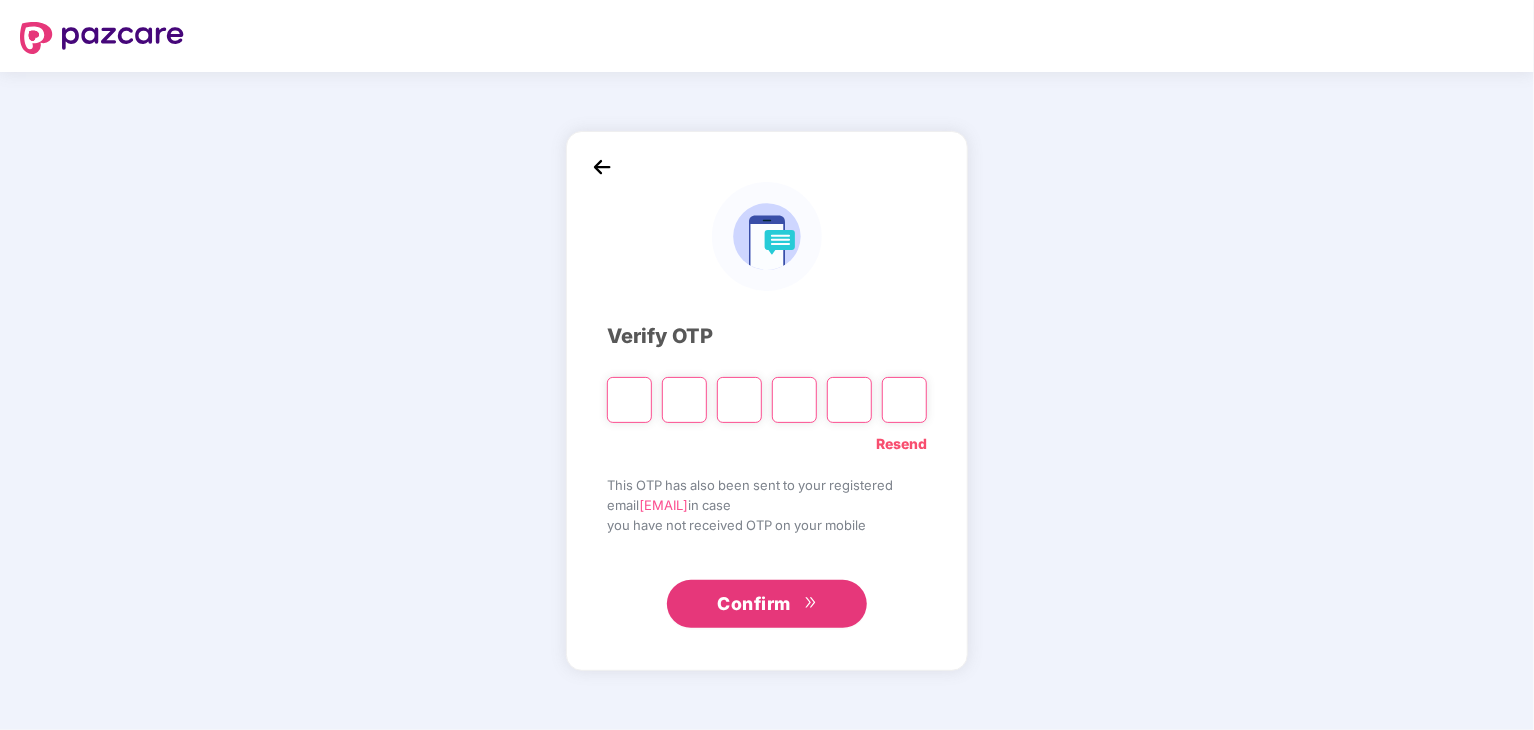 type on "*" 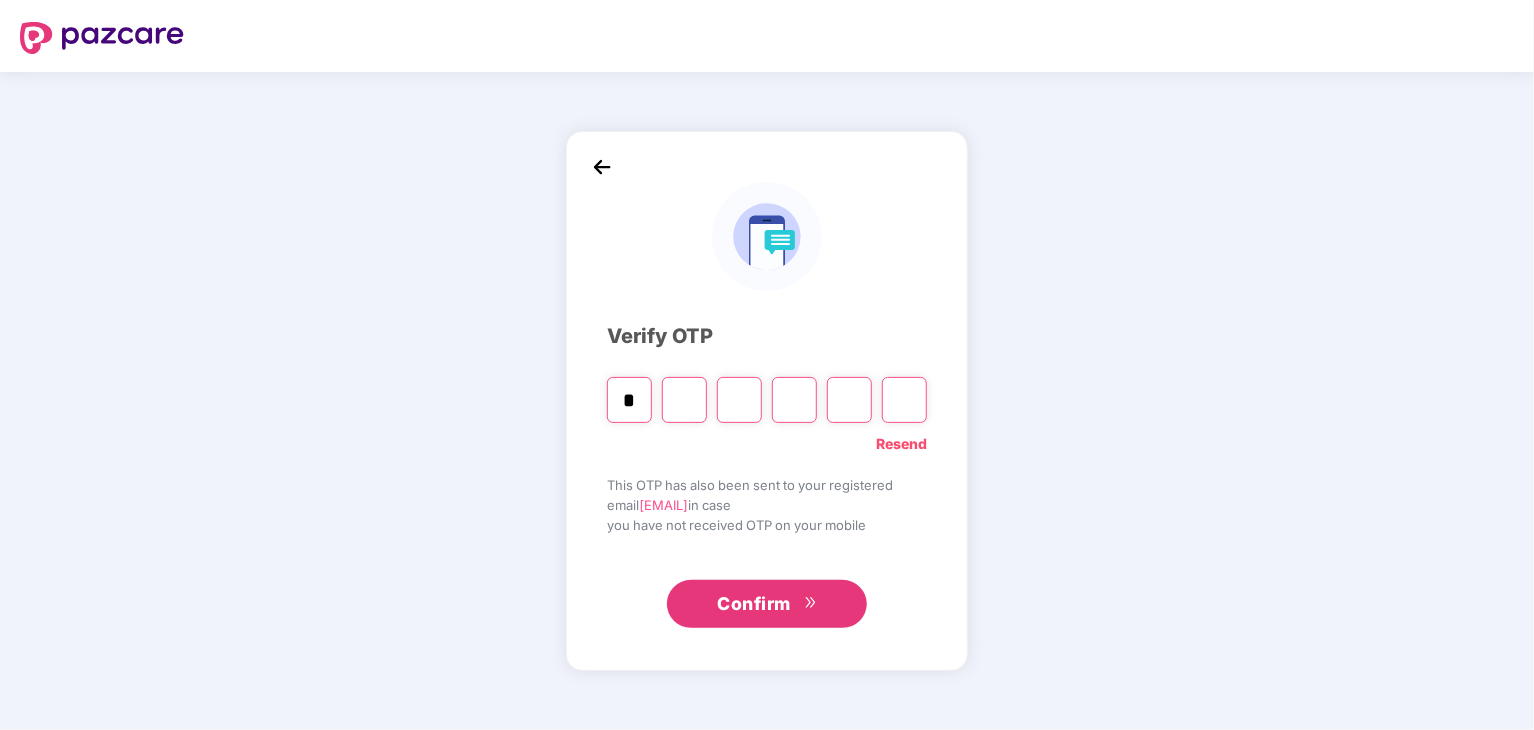 type on "*" 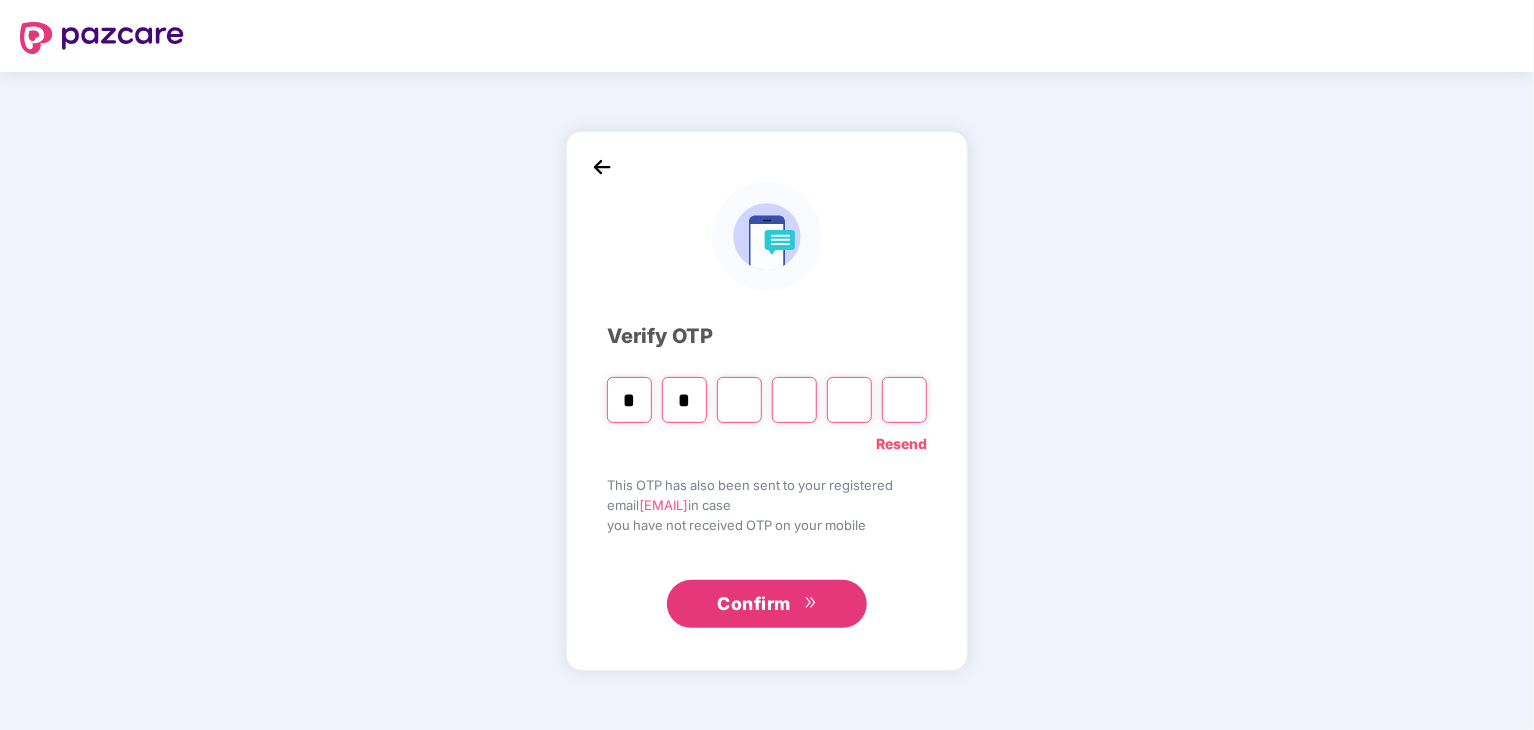 type on "*" 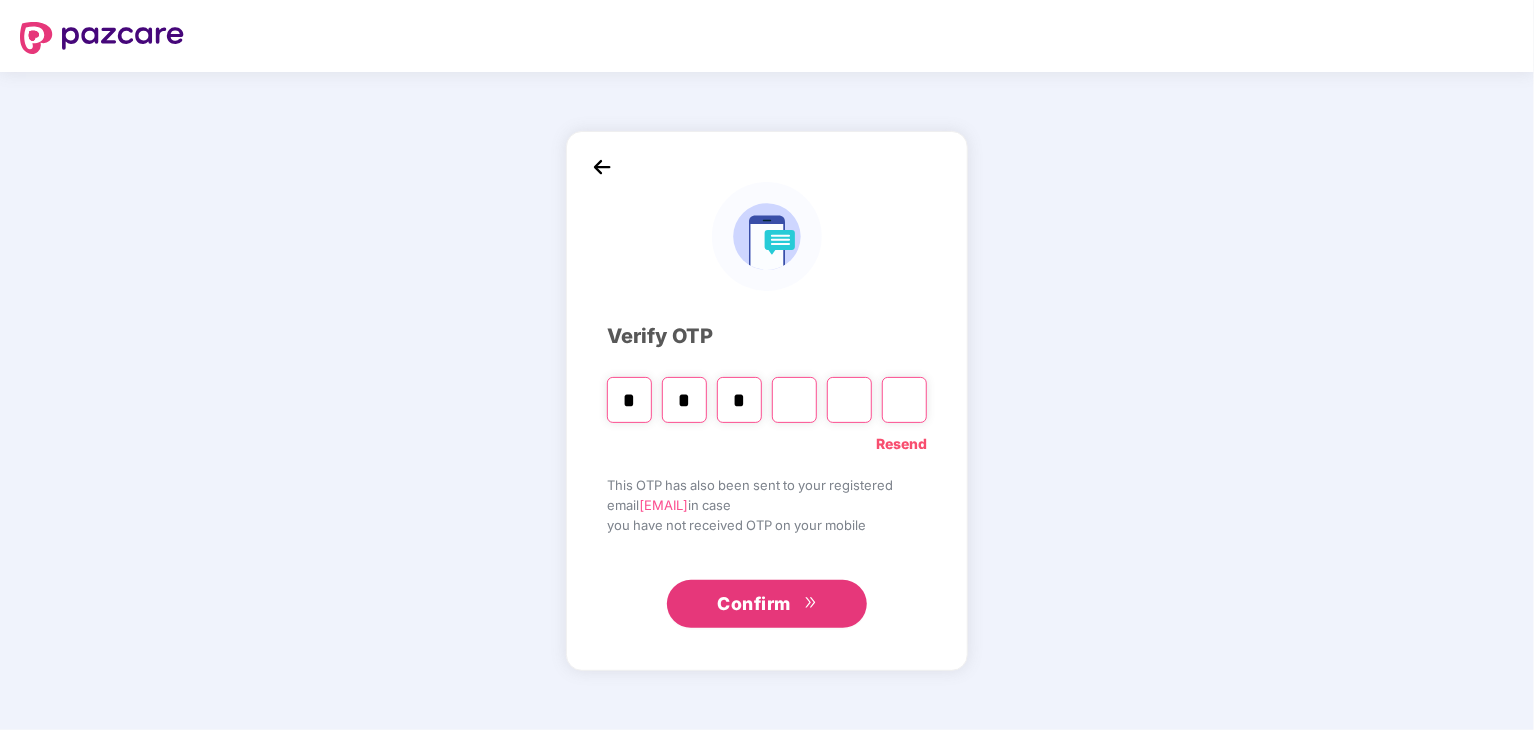 type on "*" 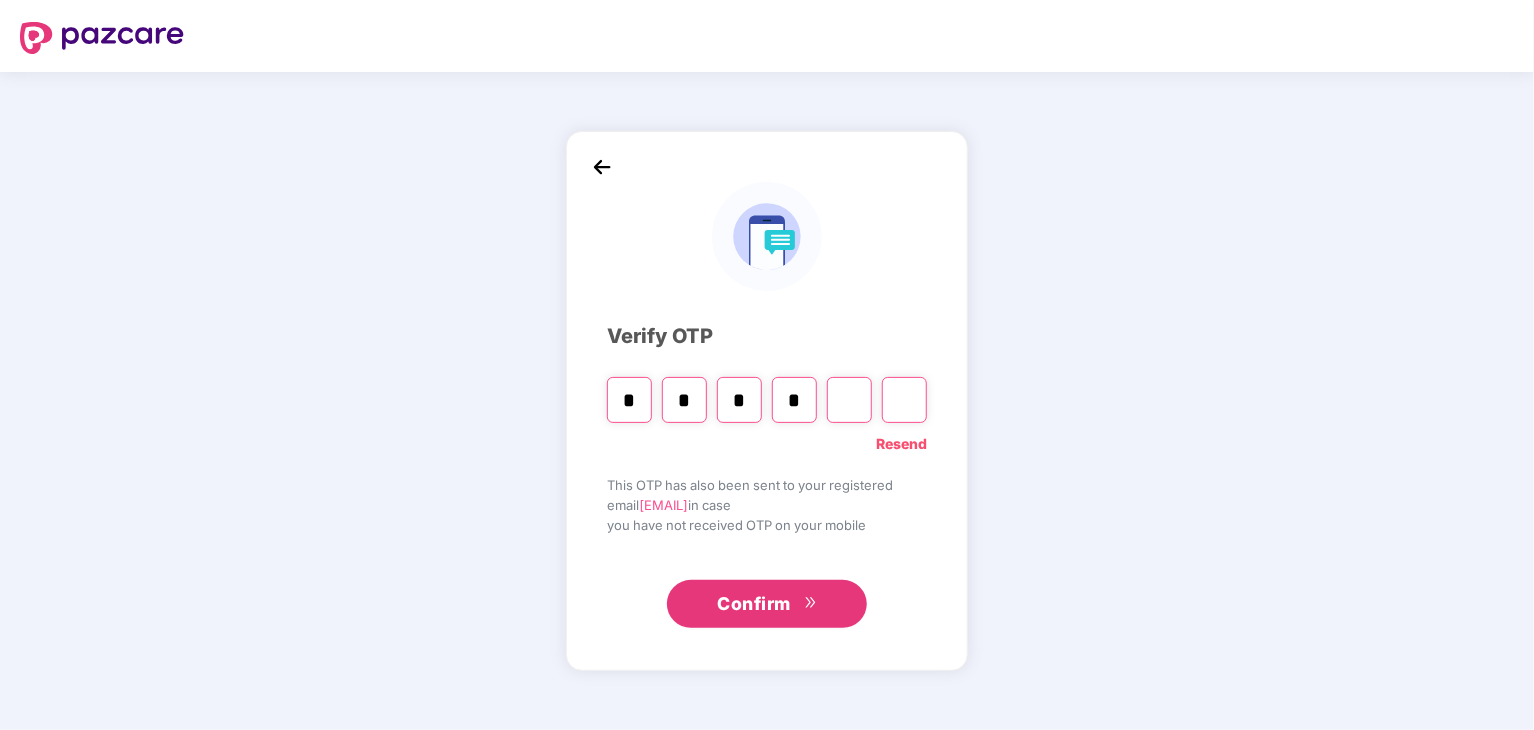type on "*" 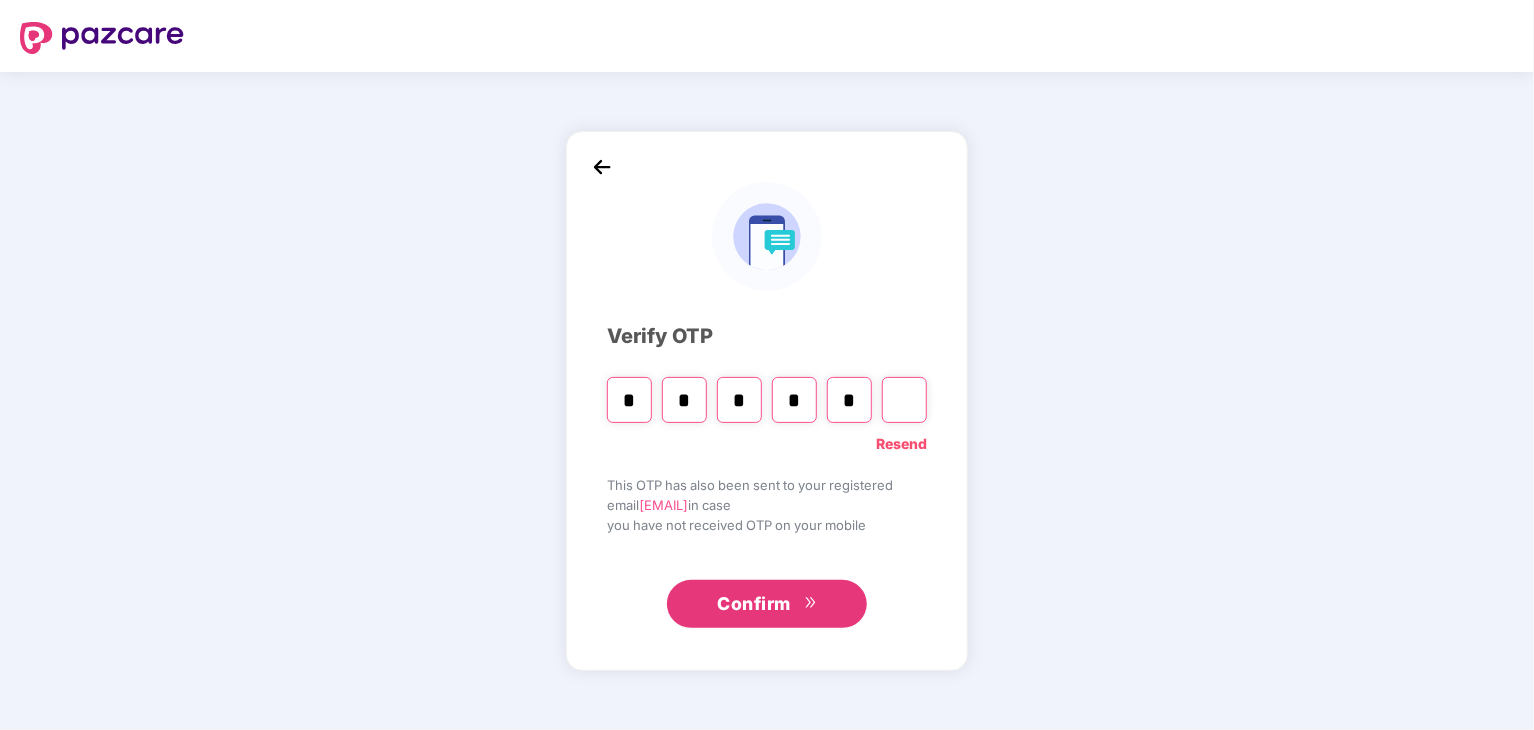type on "*" 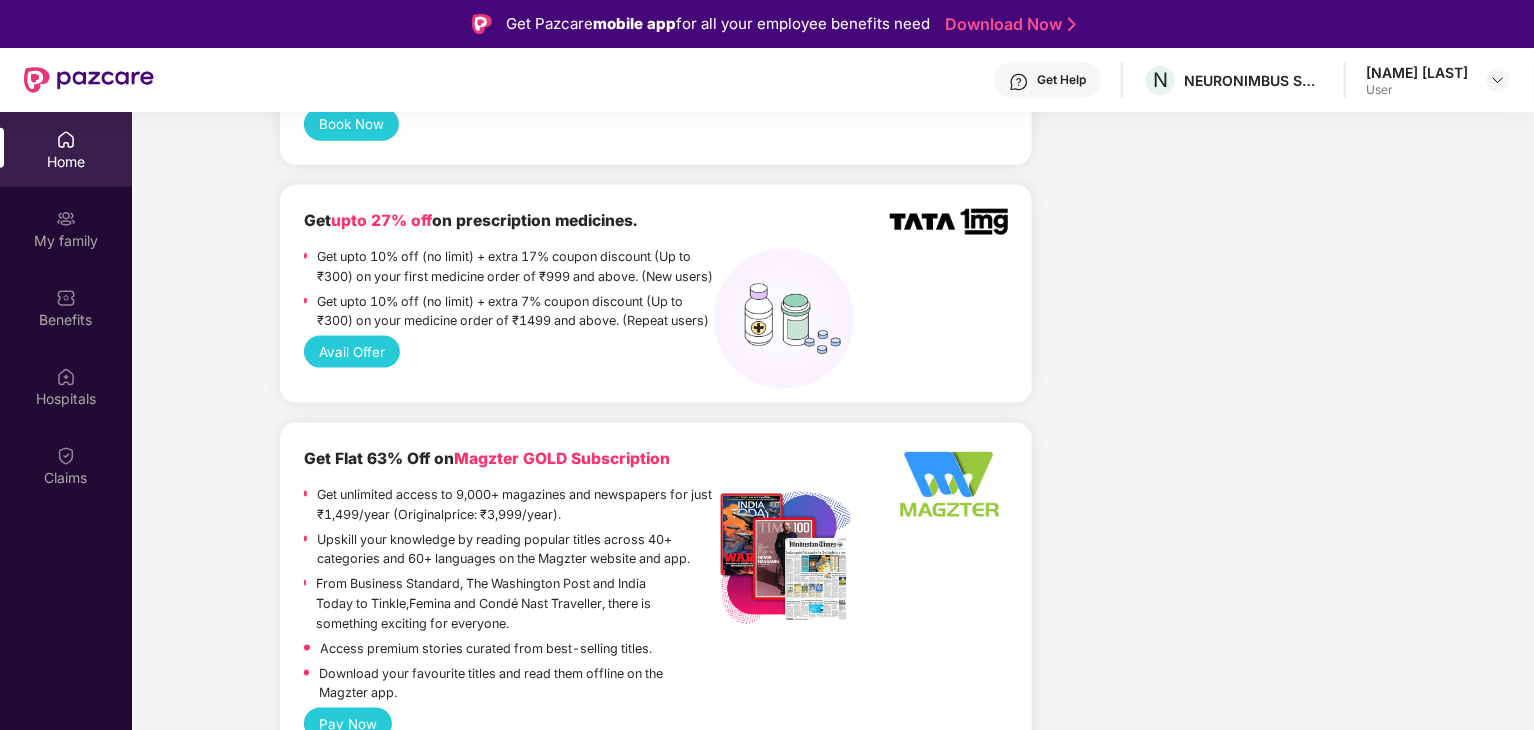scroll, scrollTop: 1264, scrollLeft: 0, axis: vertical 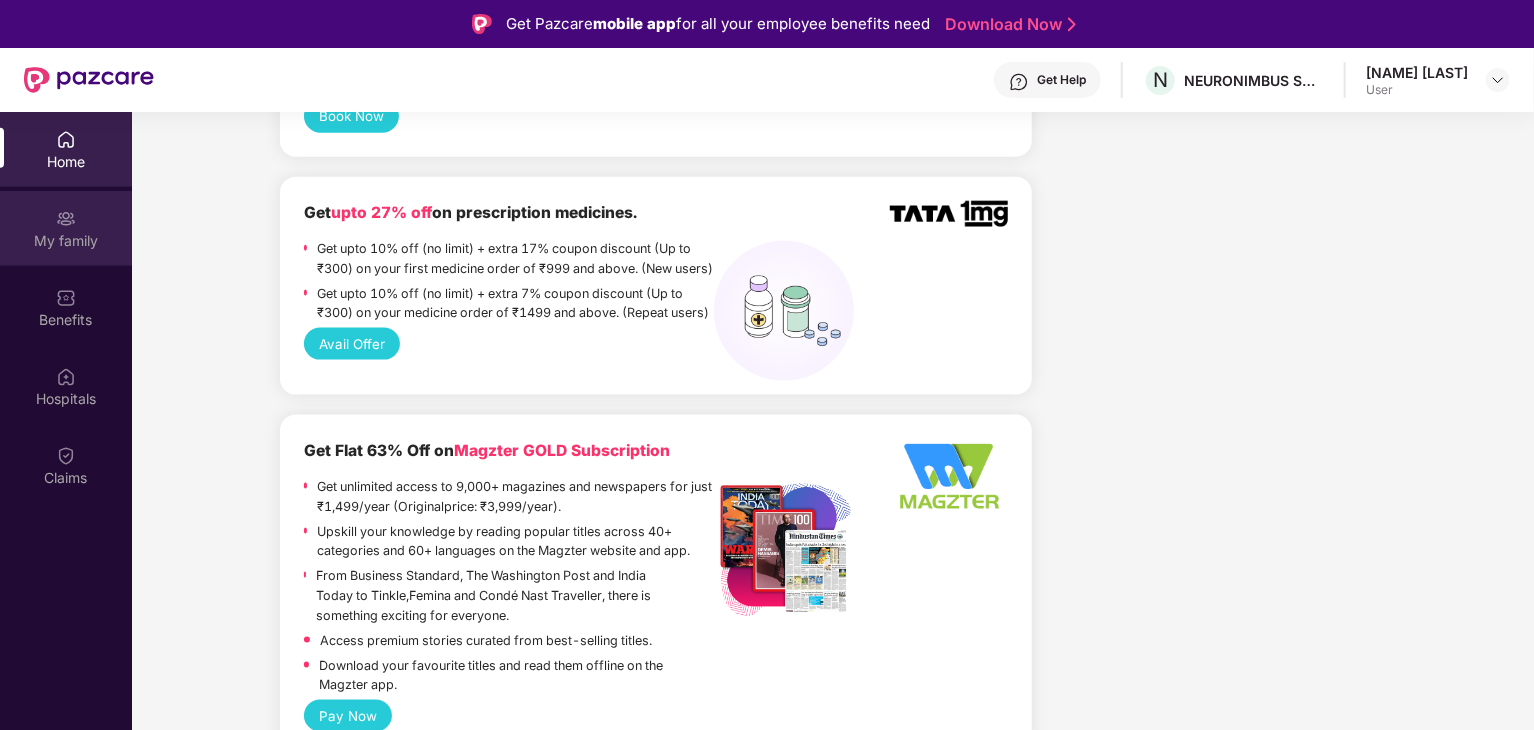 click on "My family" at bounding box center [66, 241] 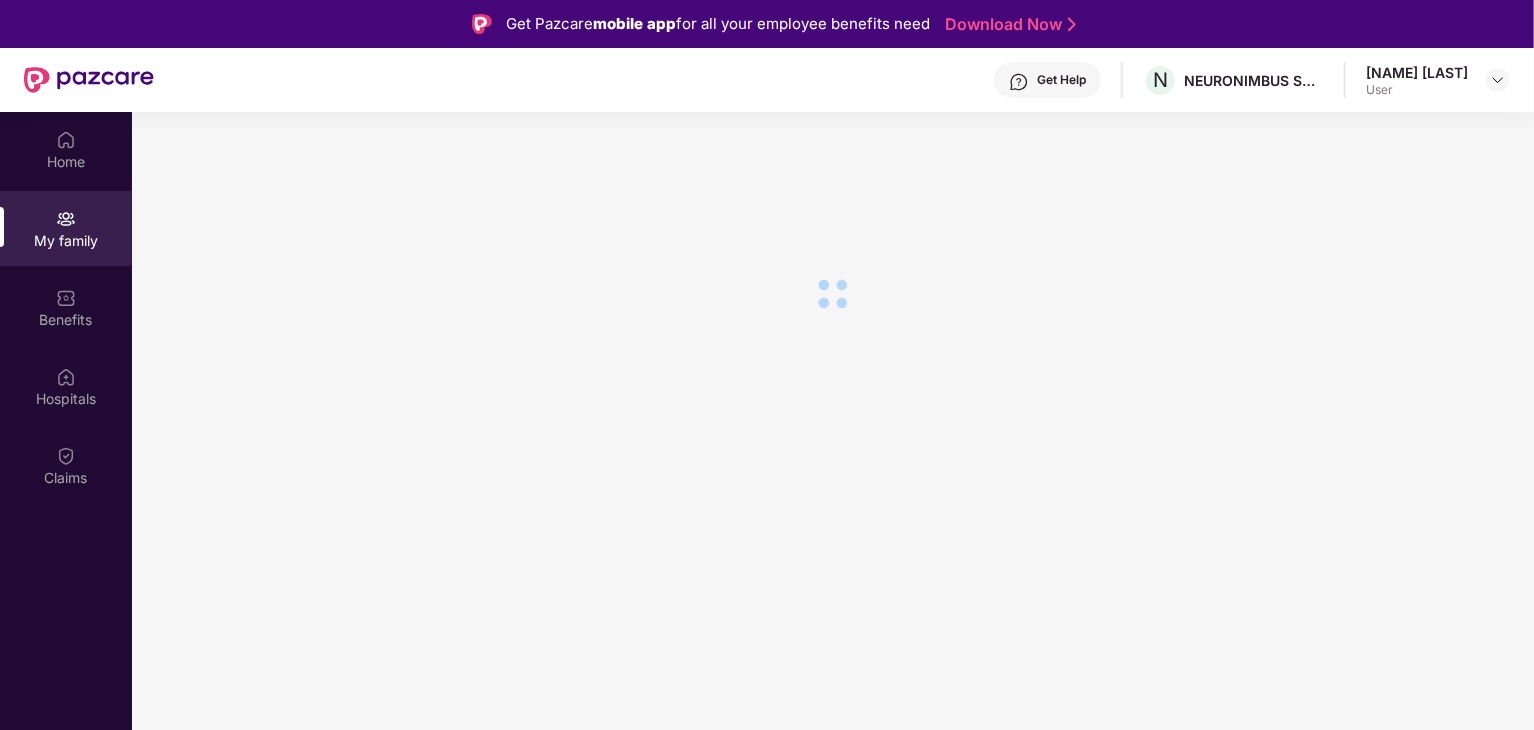 scroll, scrollTop: 0, scrollLeft: 0, axis: both 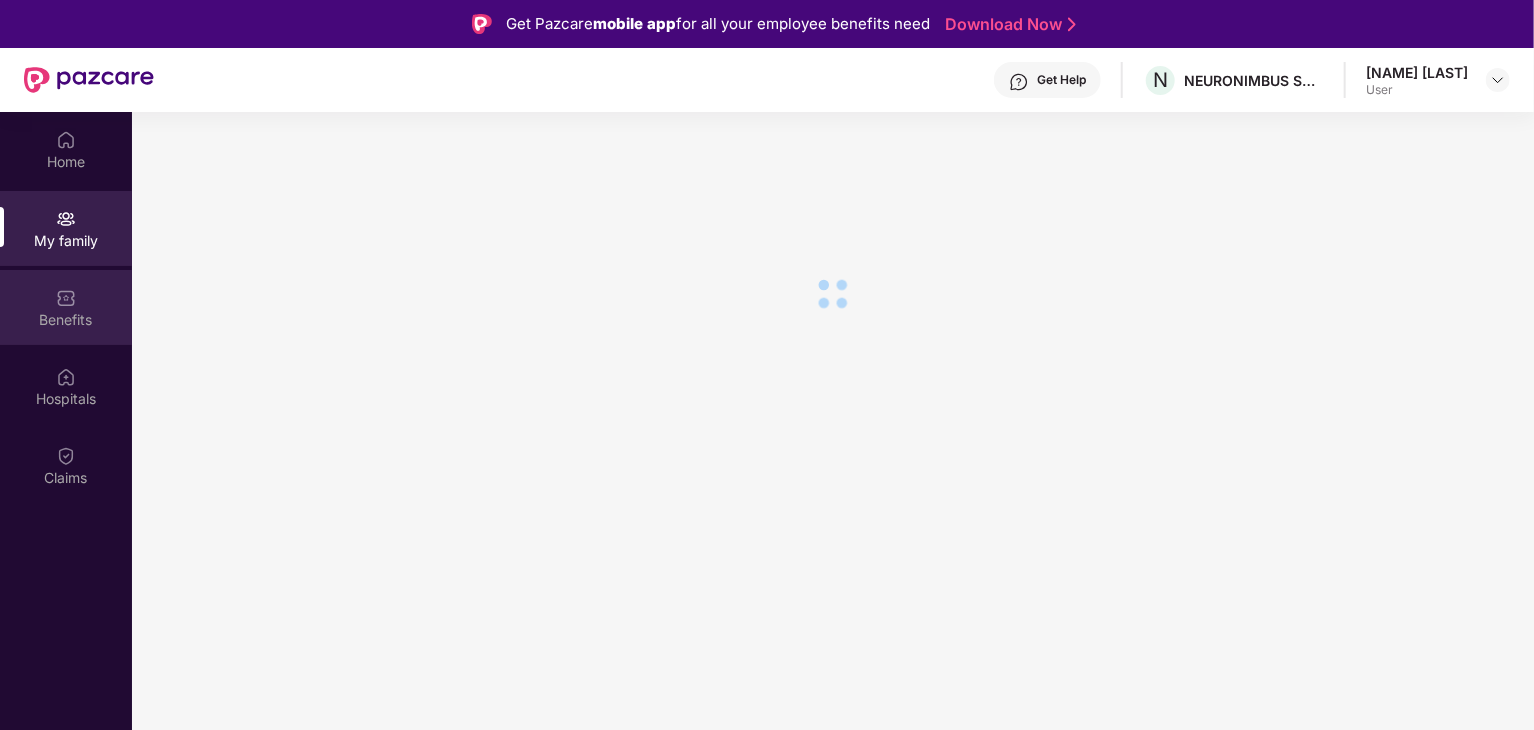 click on "Benefits" at bounding box center (66, 307) 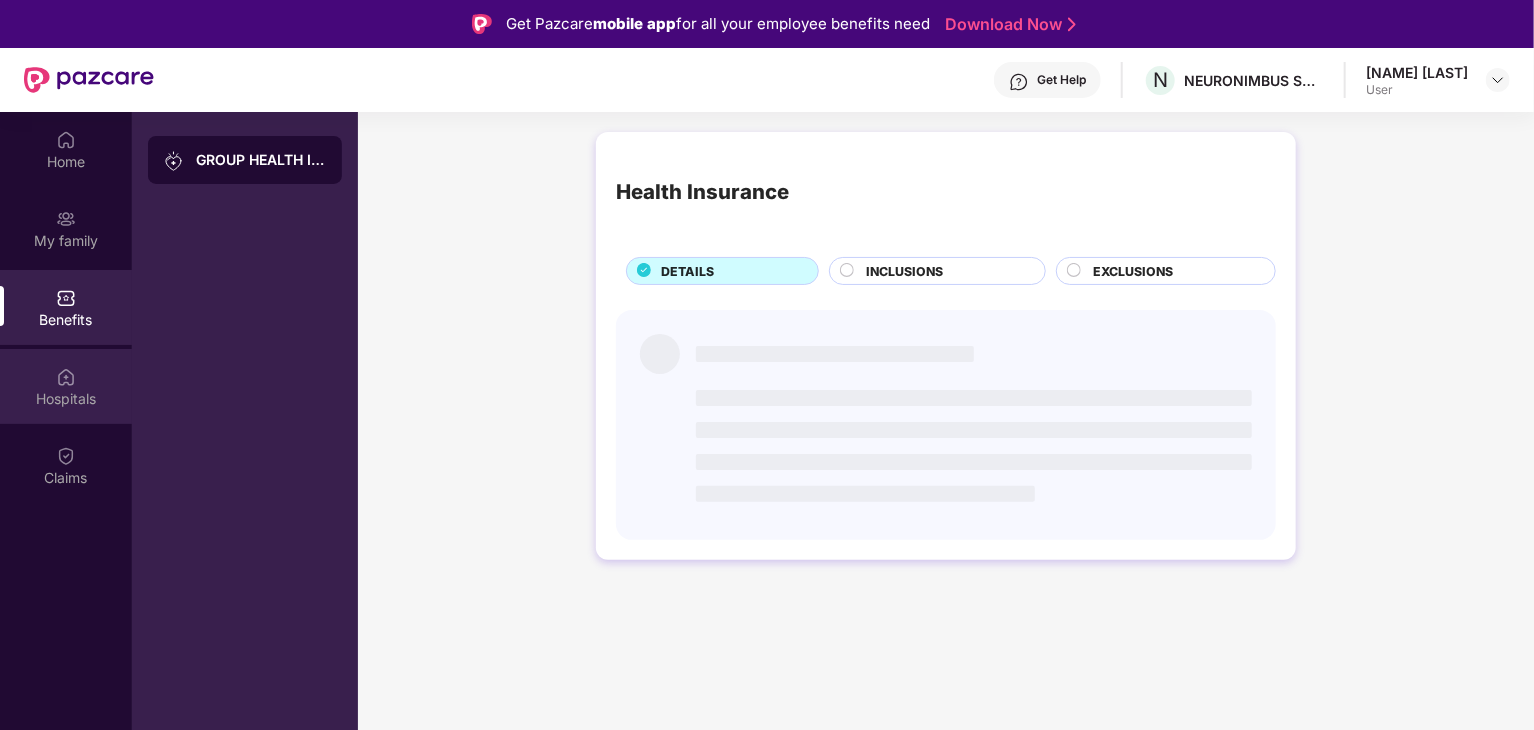 click on "Hospitals" at bounding box center [66, 386] 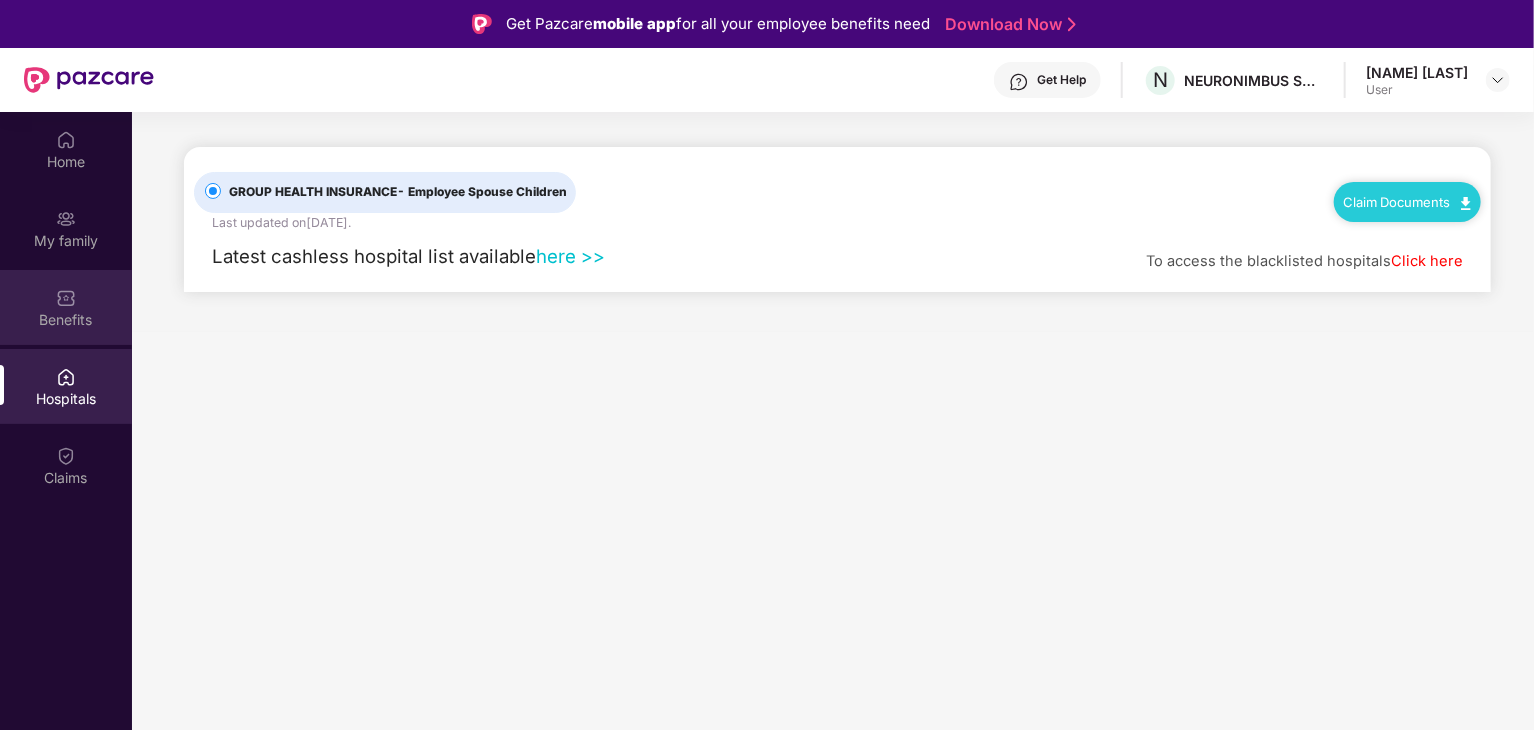 click on "Benefits" at bounding box center [66, 320] 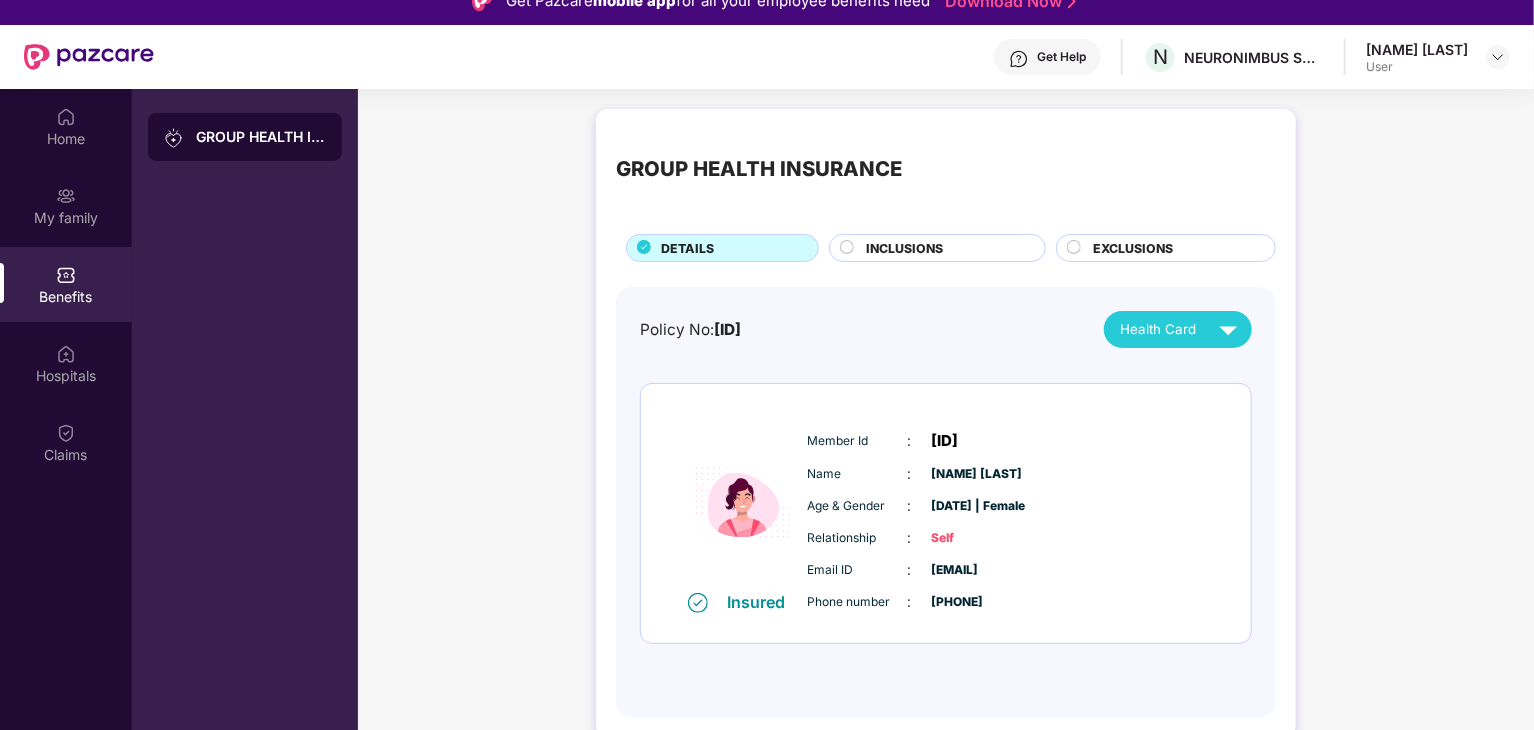 scroll, scrollTop: 22, scrollLeft: 0, axis: vertical 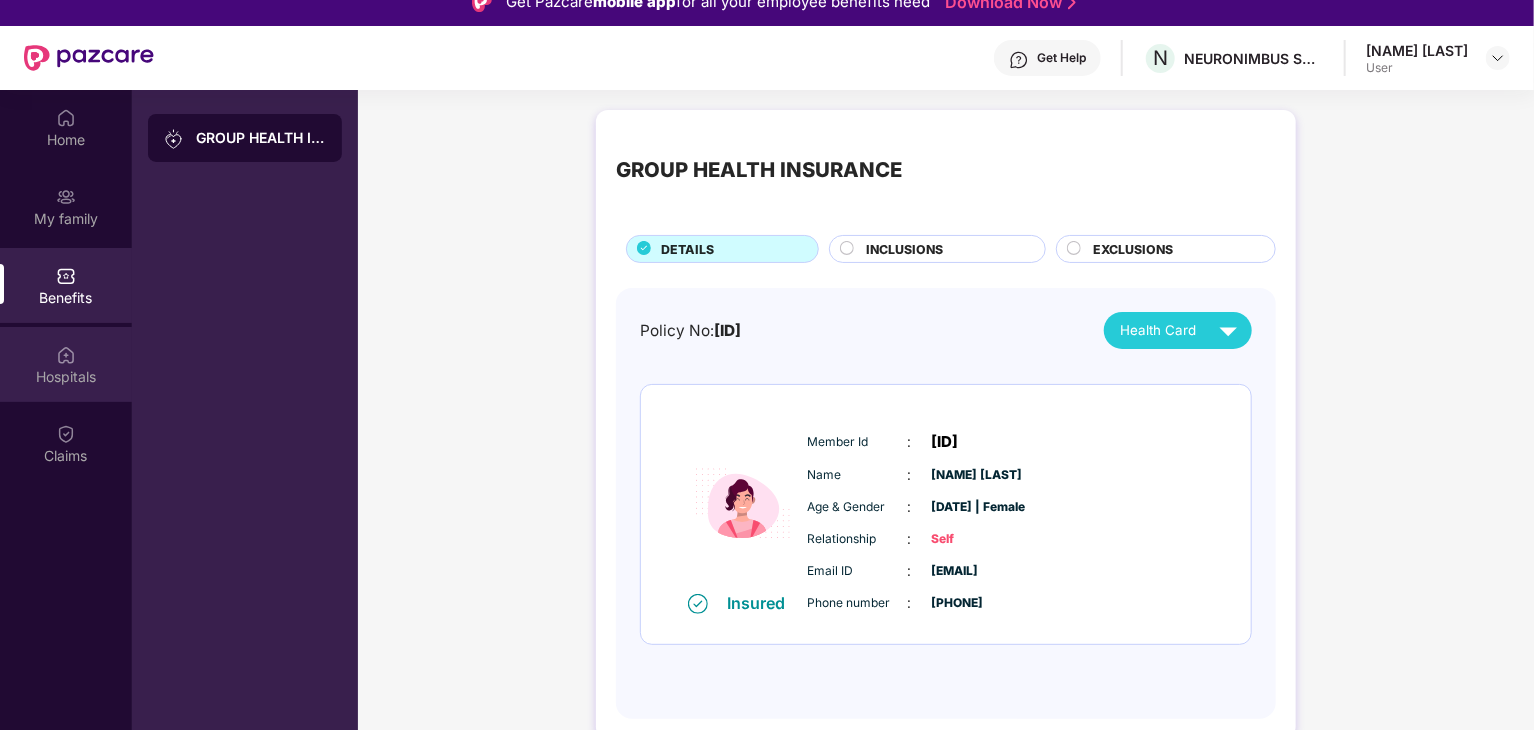 click on "Hospitals" at bounding box center [66, 377] 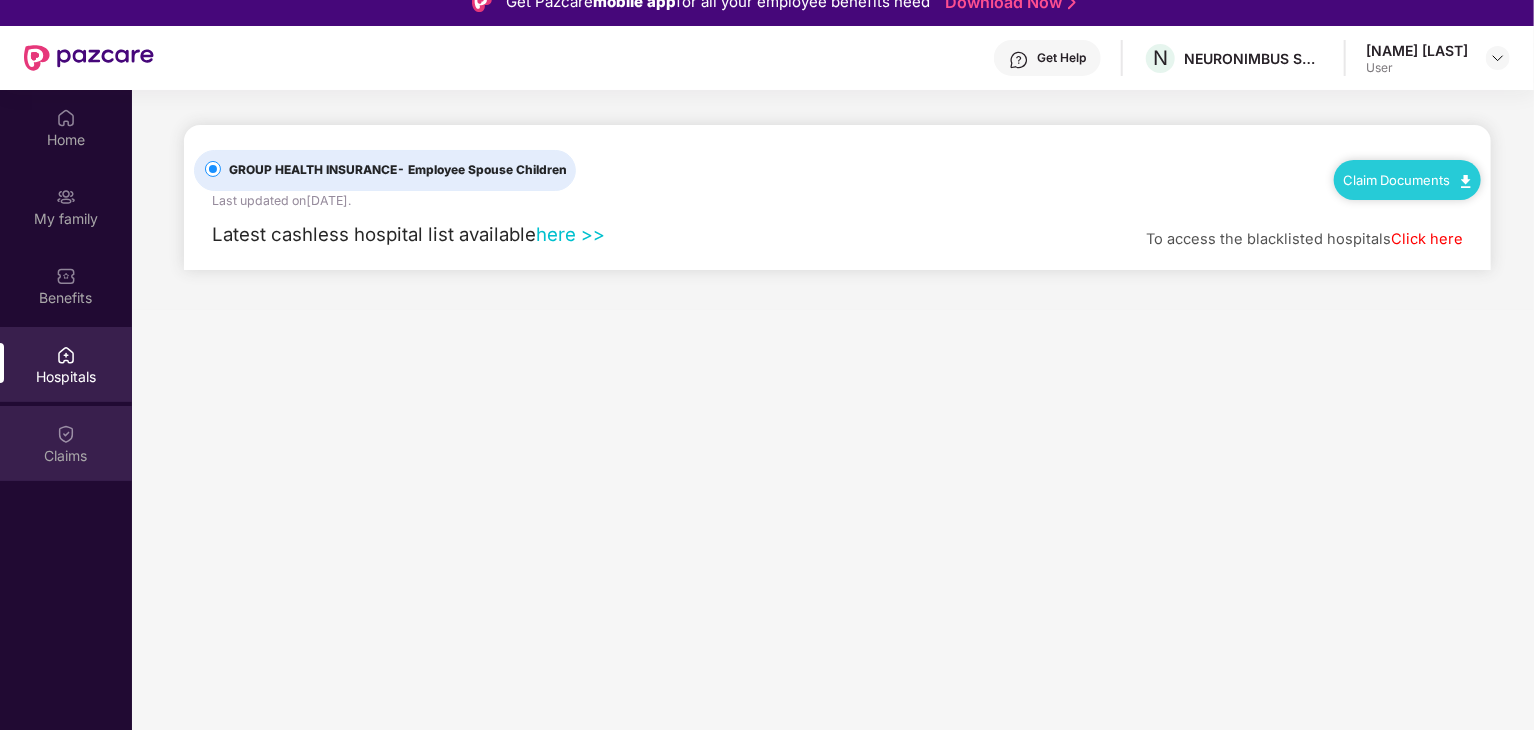 click on "Claims" at bounding box center (66, 443) 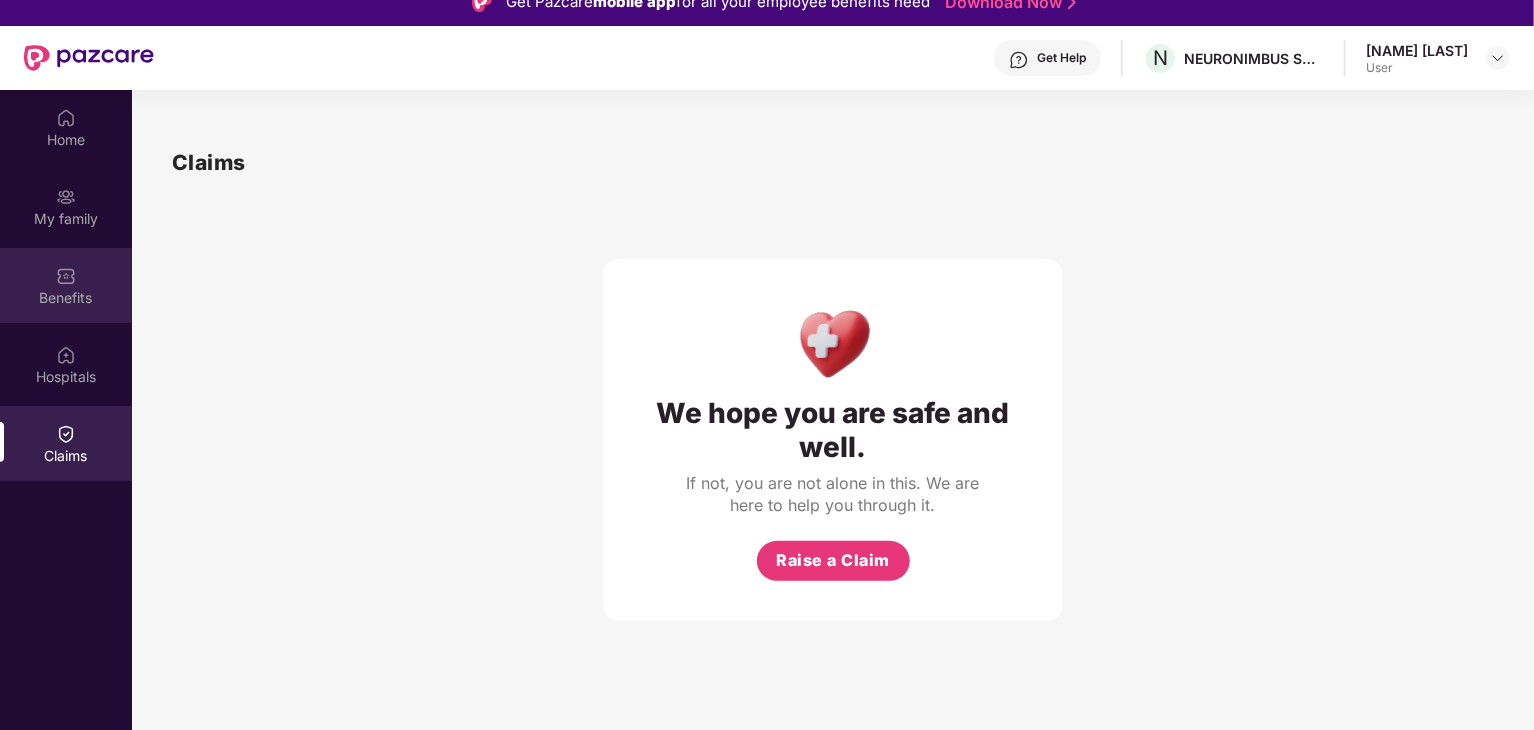 click at bounding box center [66, 276] 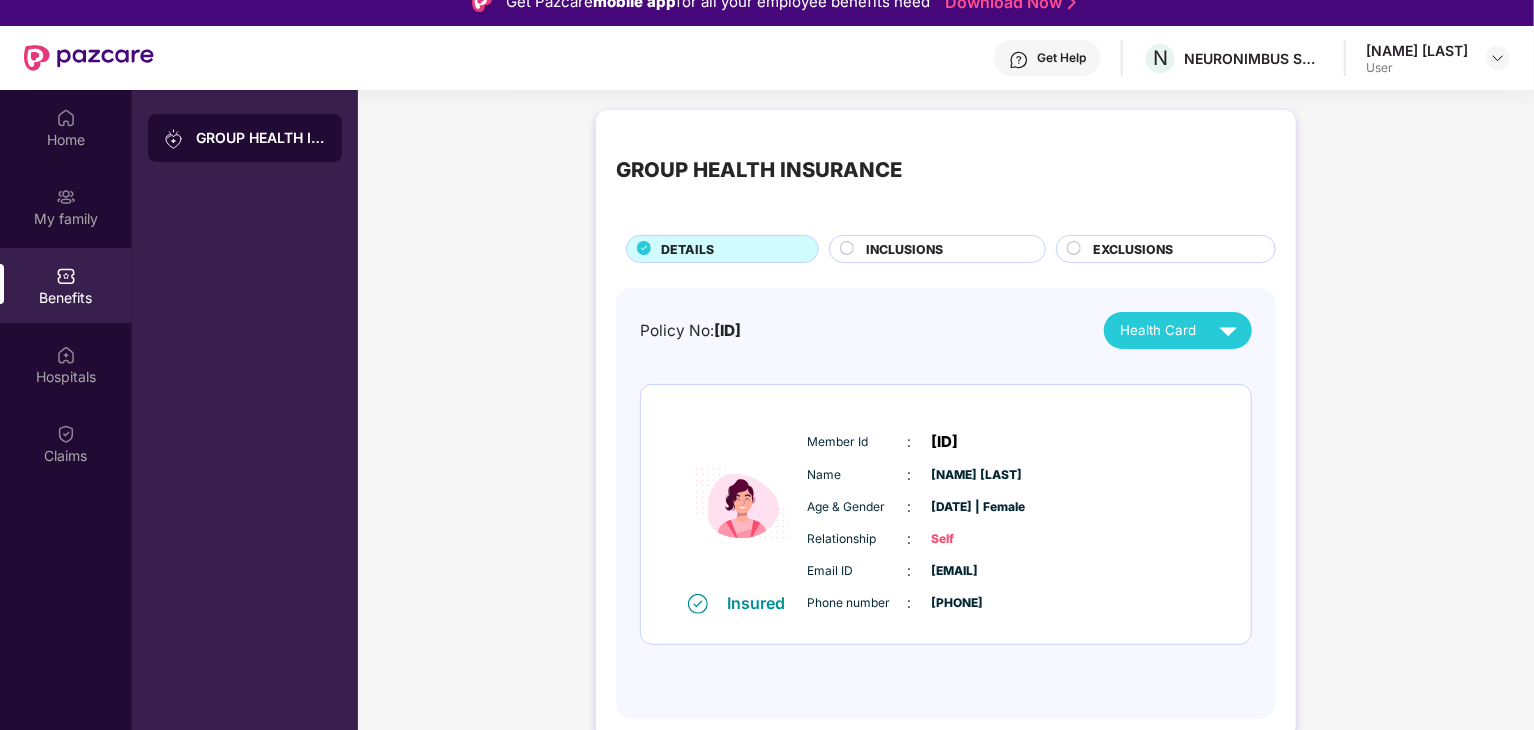 click on "INCLUSIONS" at bounding box center [945, 251] 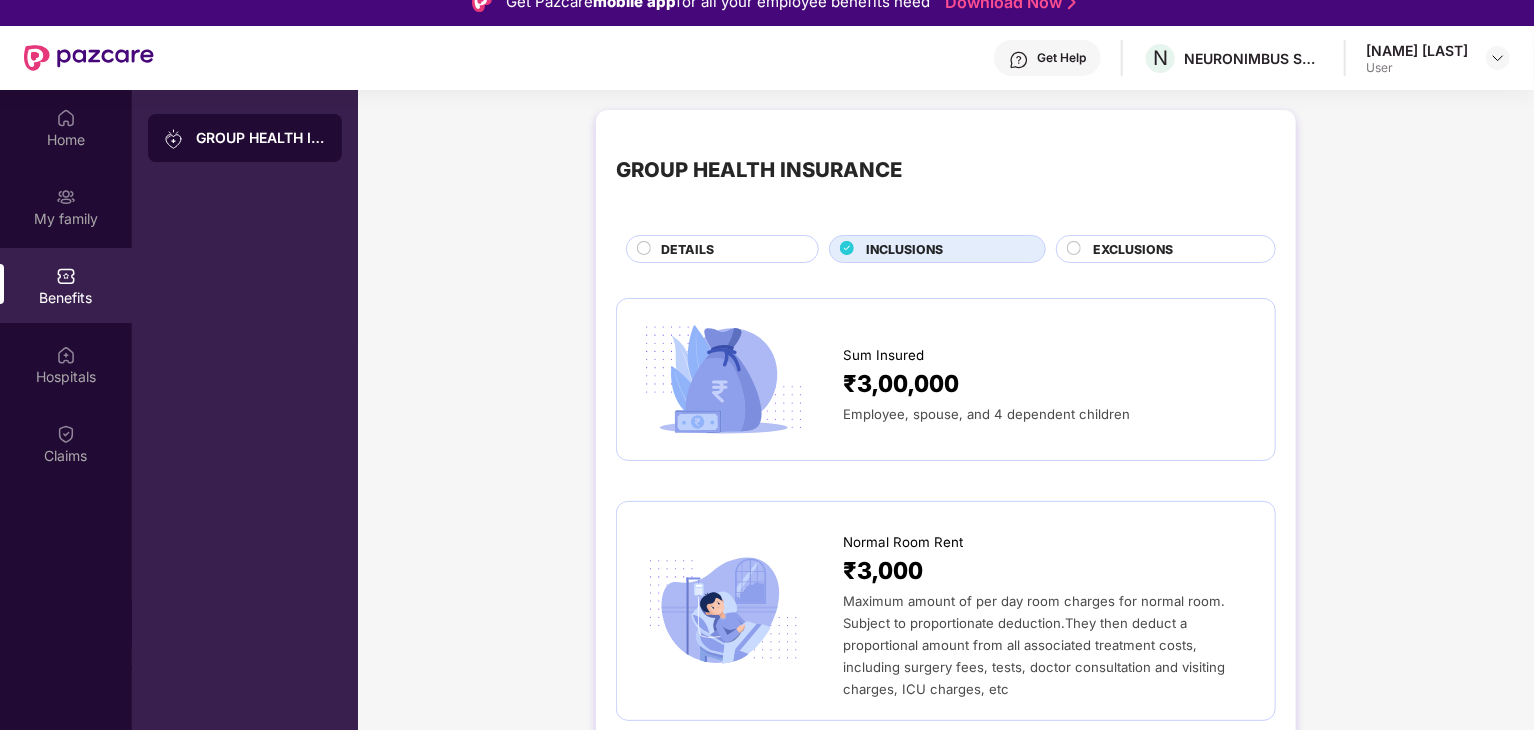 click on "EXCLUSIONS" at bounding box center (1133, 249) 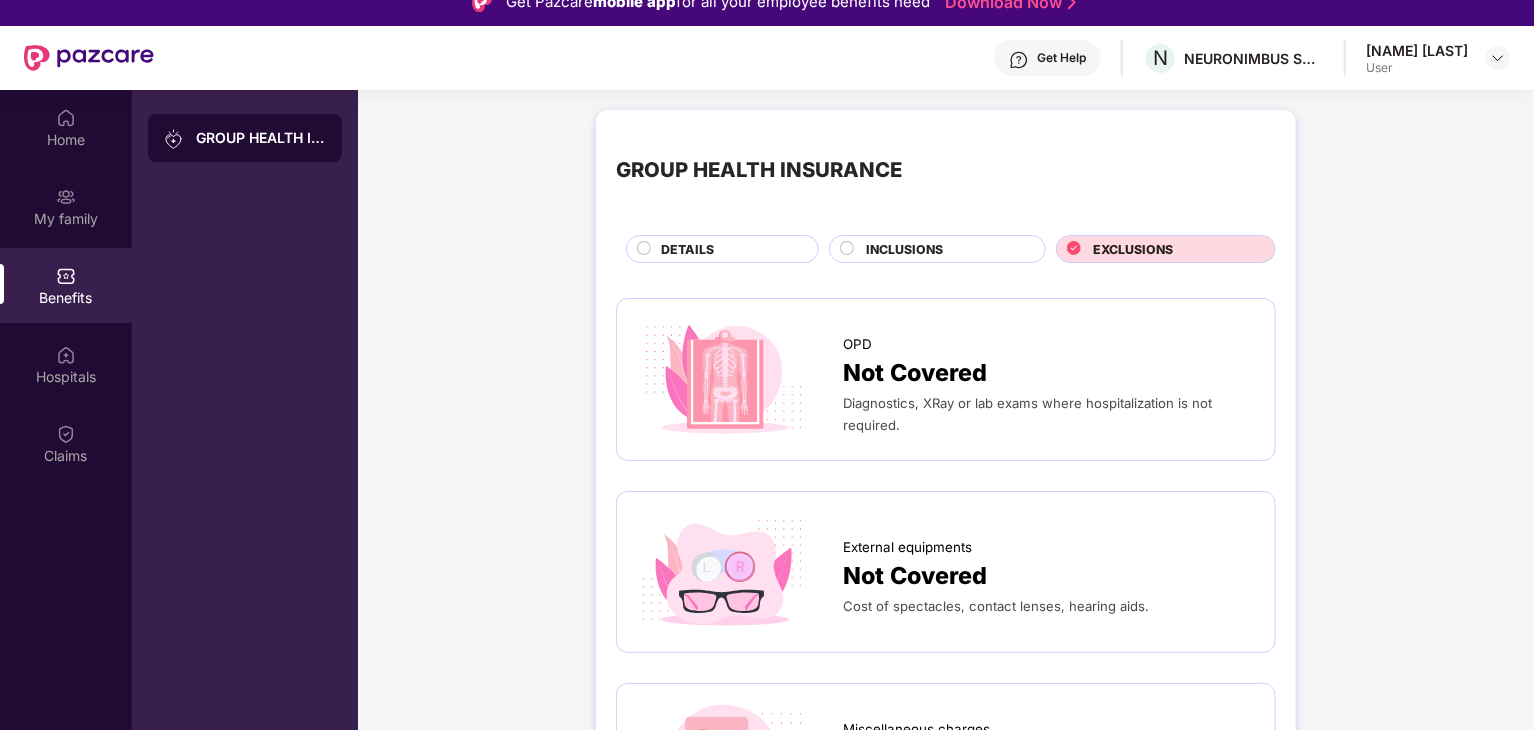 click on "INCLUSIONS" at bounding box center (937, 249) 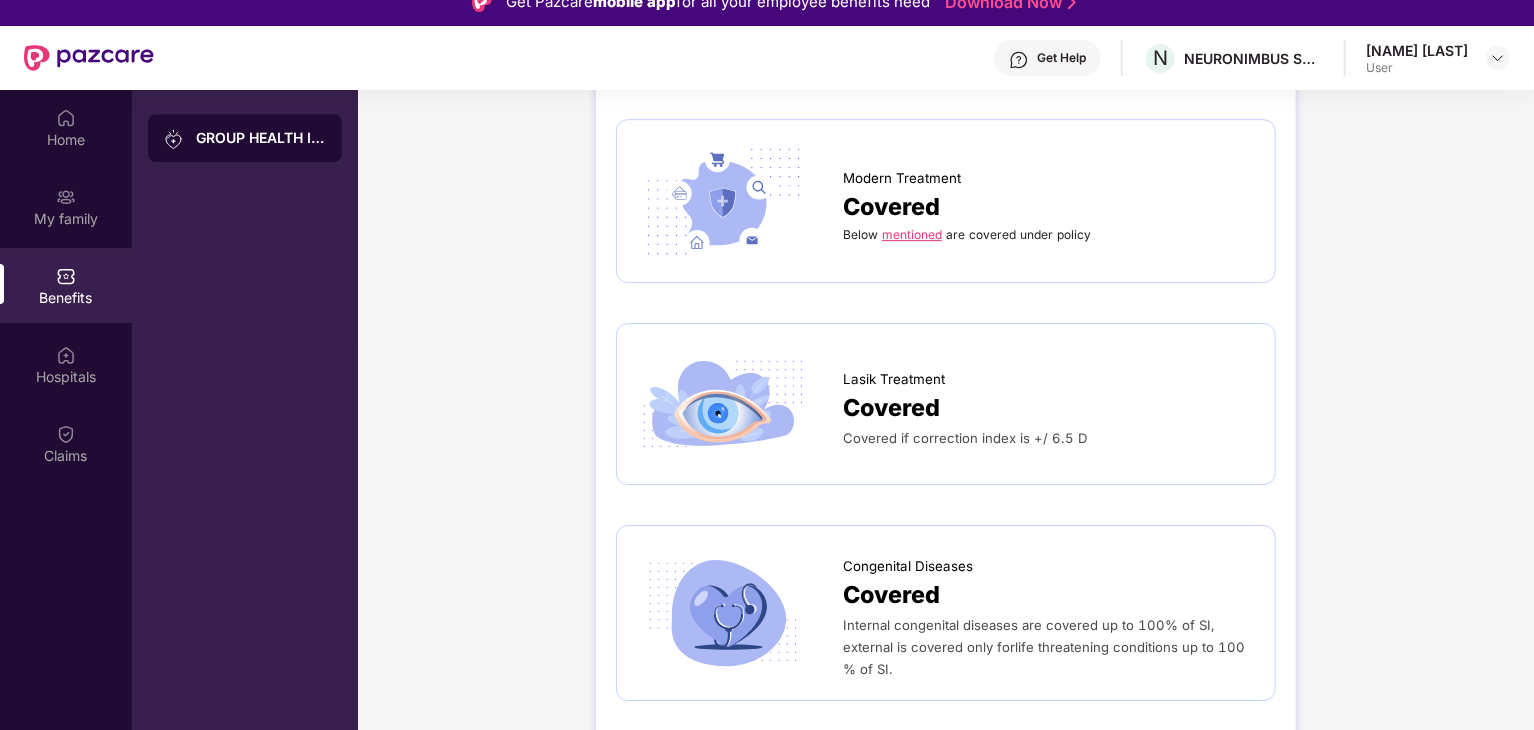 scroll, scrollTop: 3191, scrollLeft: 0, axis: vertical 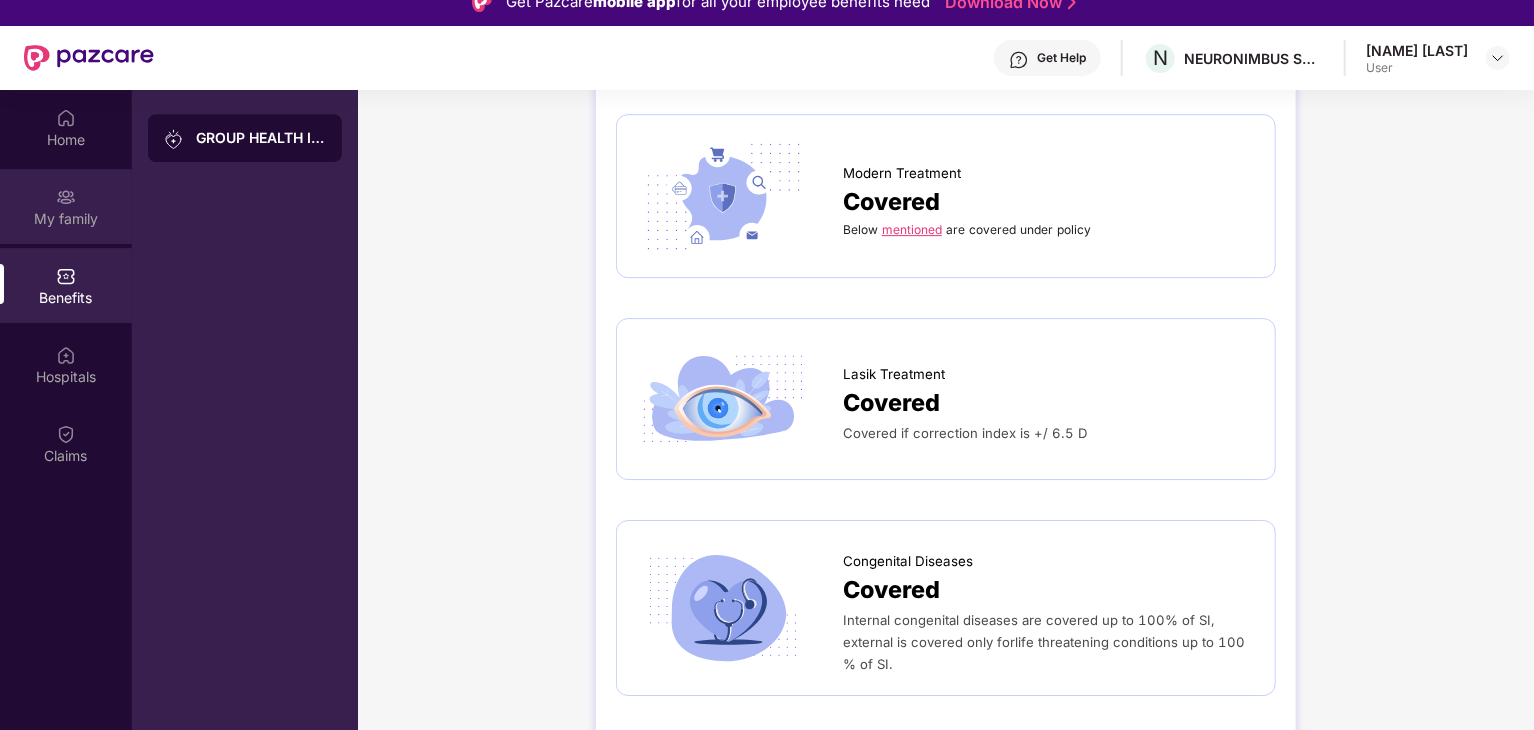 click on "My family" at bounding box center [66, 206] 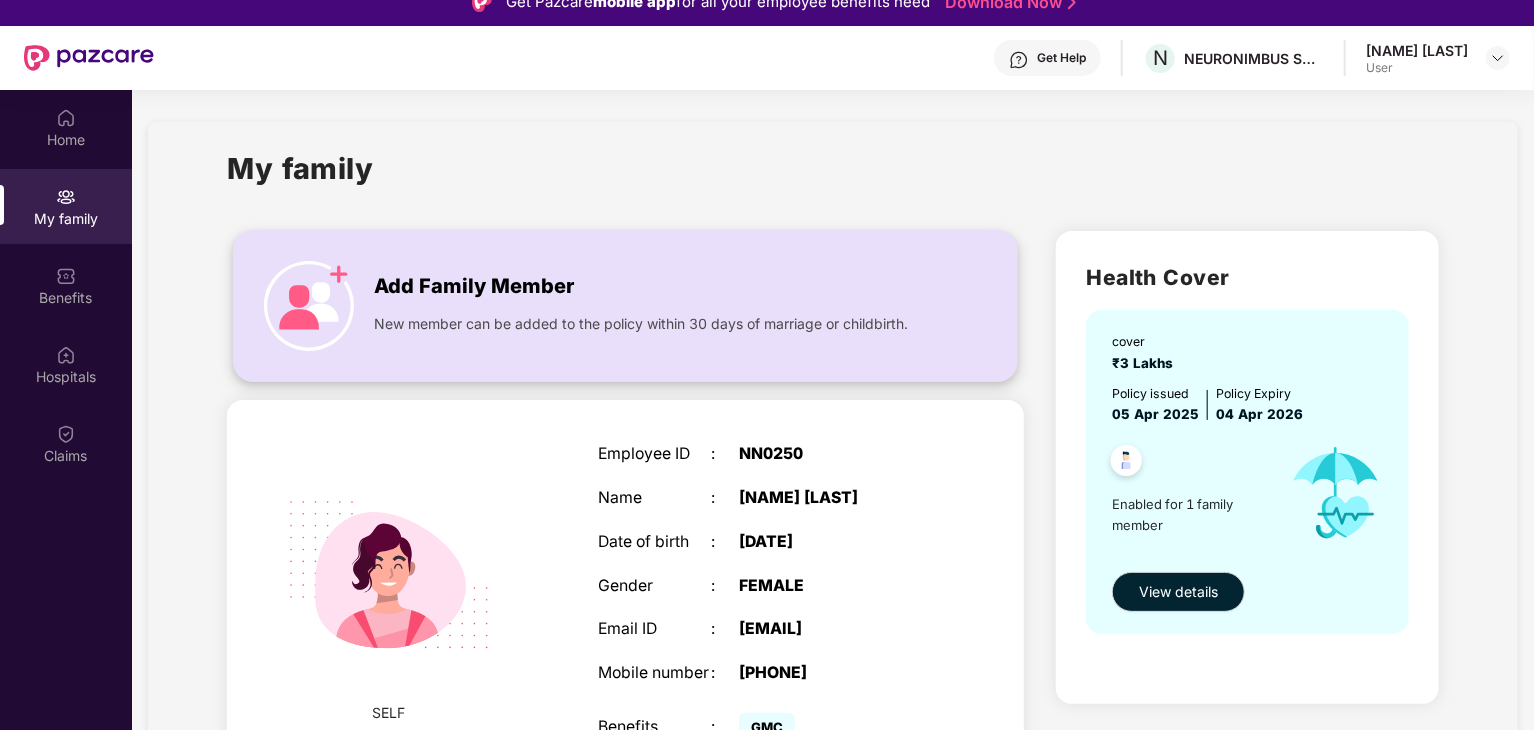 scroll, scrollTop: 72, scrollLeft: 0, axis: vertical 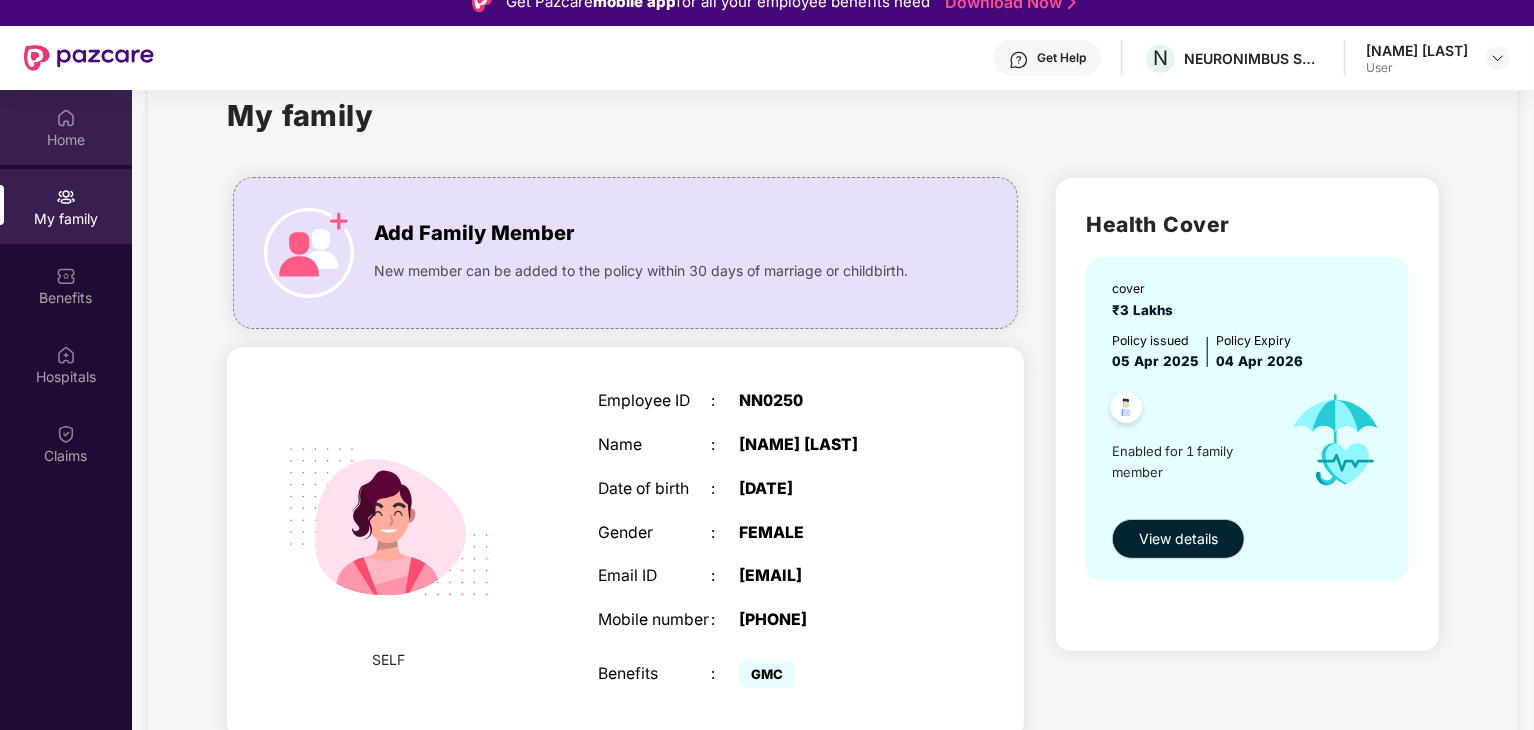 click on "Home" at bounding box center (66, 127) 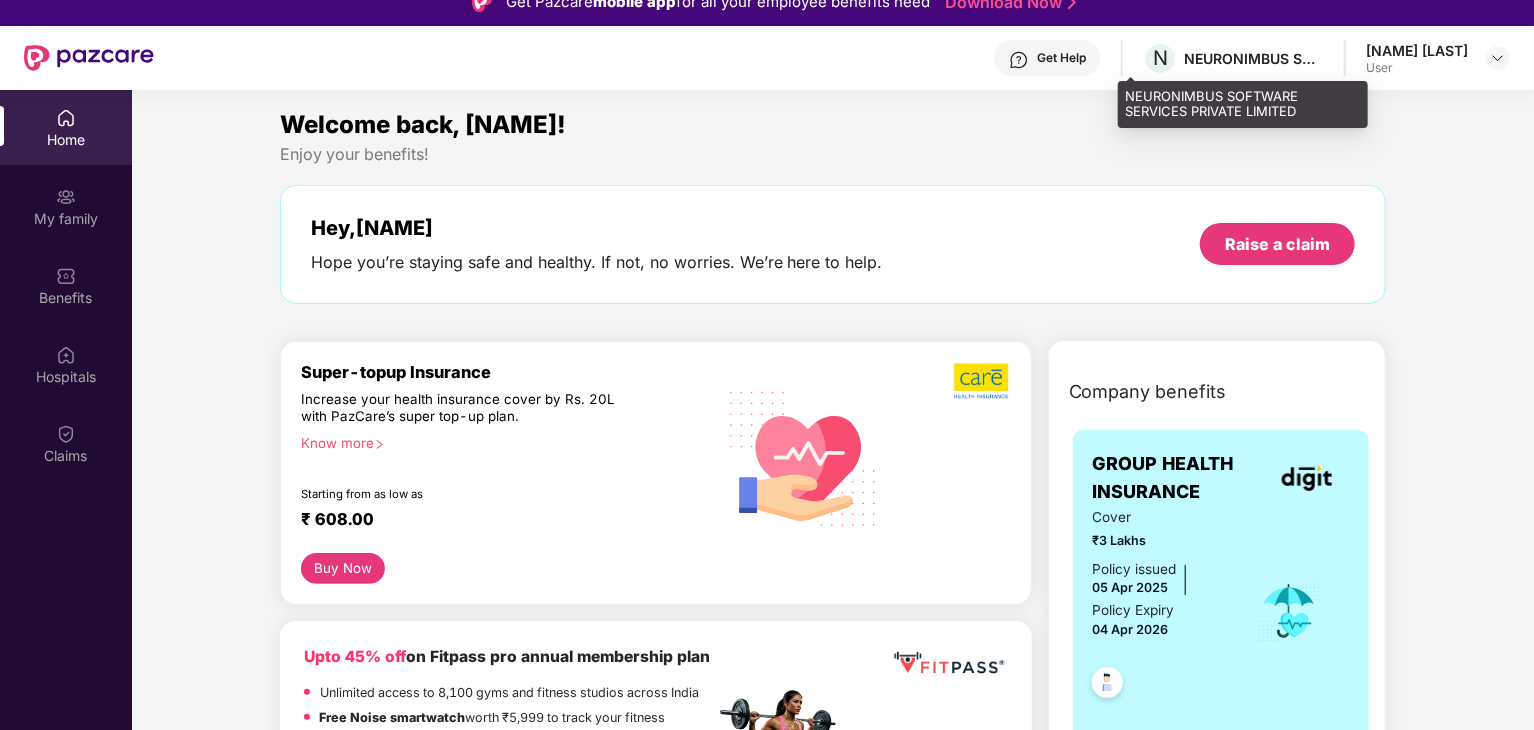scroll, scrollTop: 0, scrollLeft: 0, axis: both 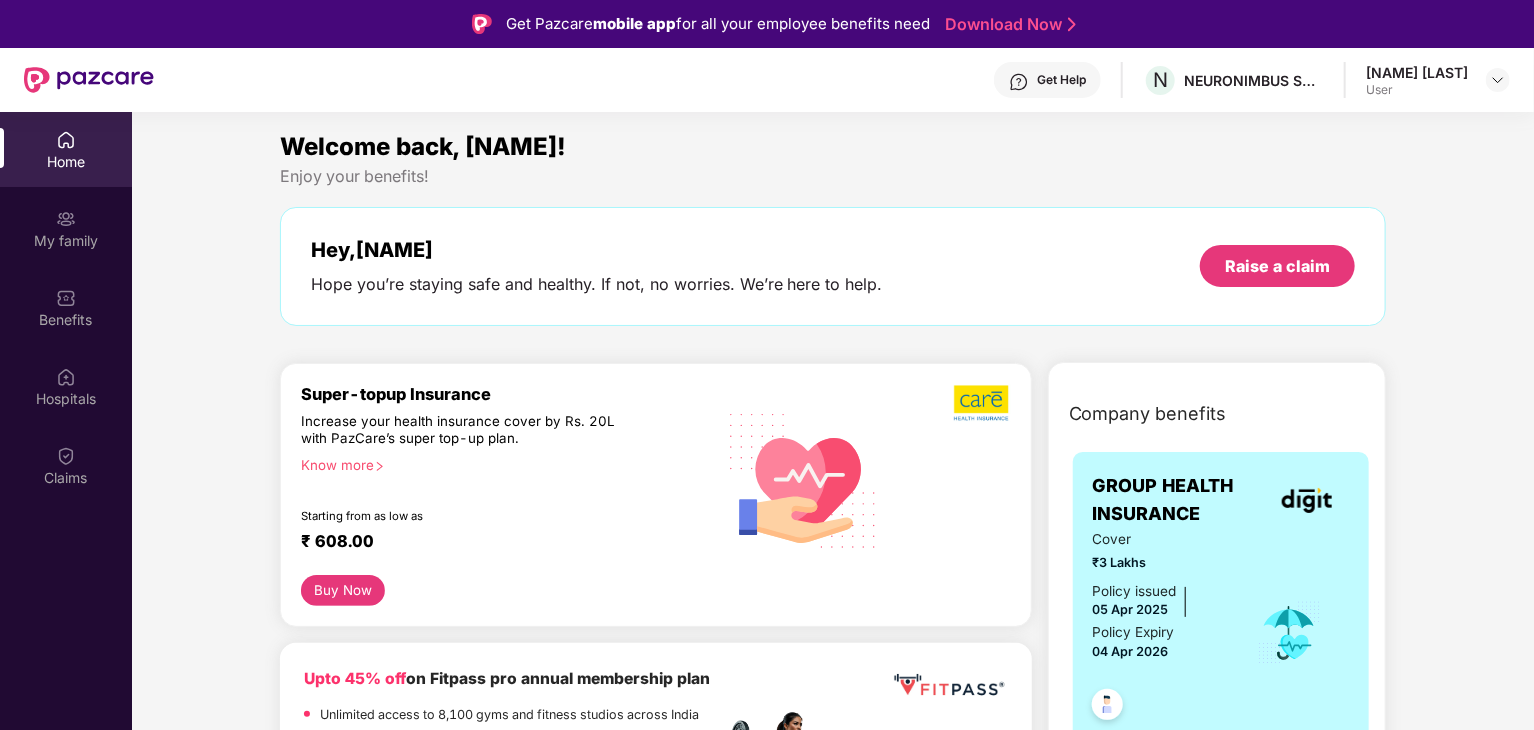 click on "[NAME] [LAST]" at bounding box center (1417, 72) 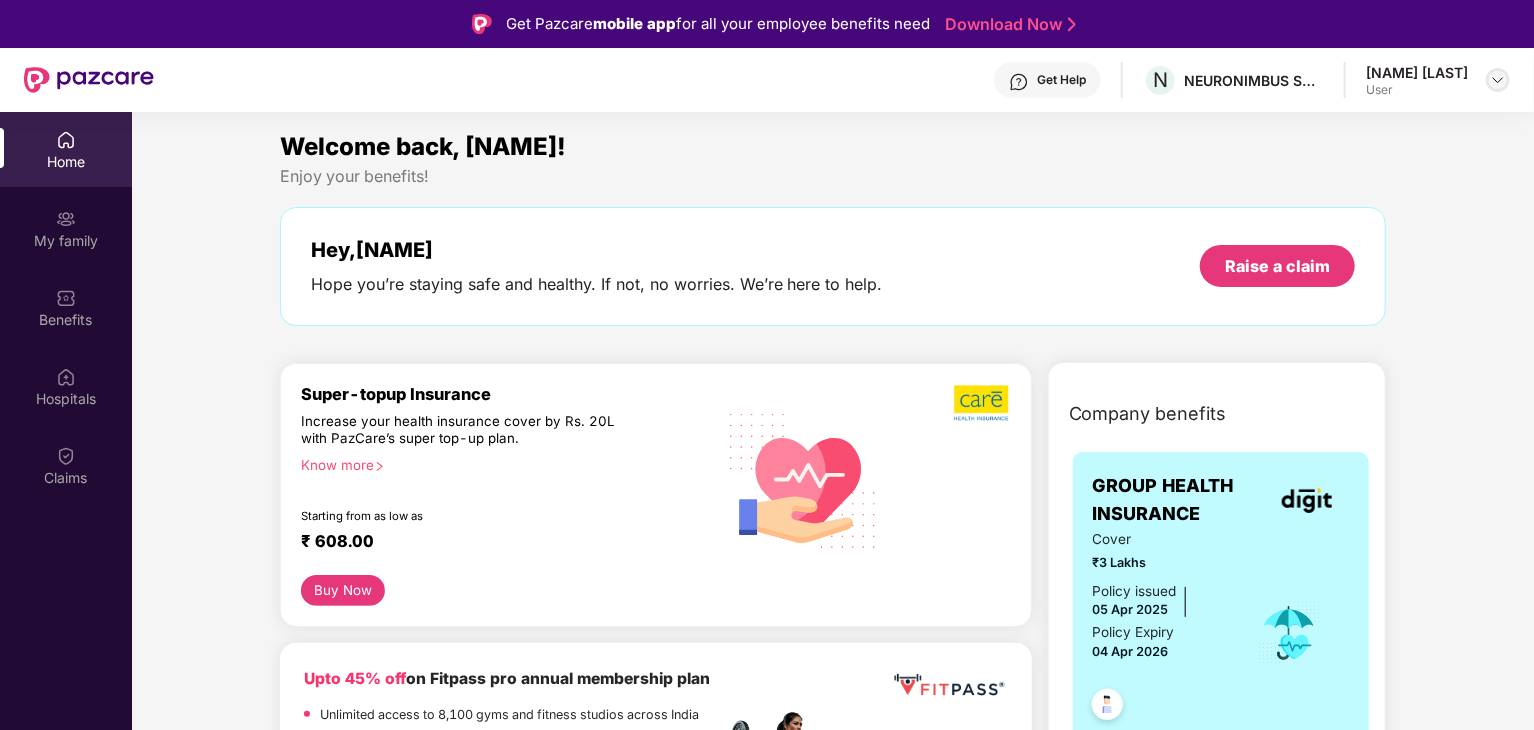 click at bounding box center (1498, 80) 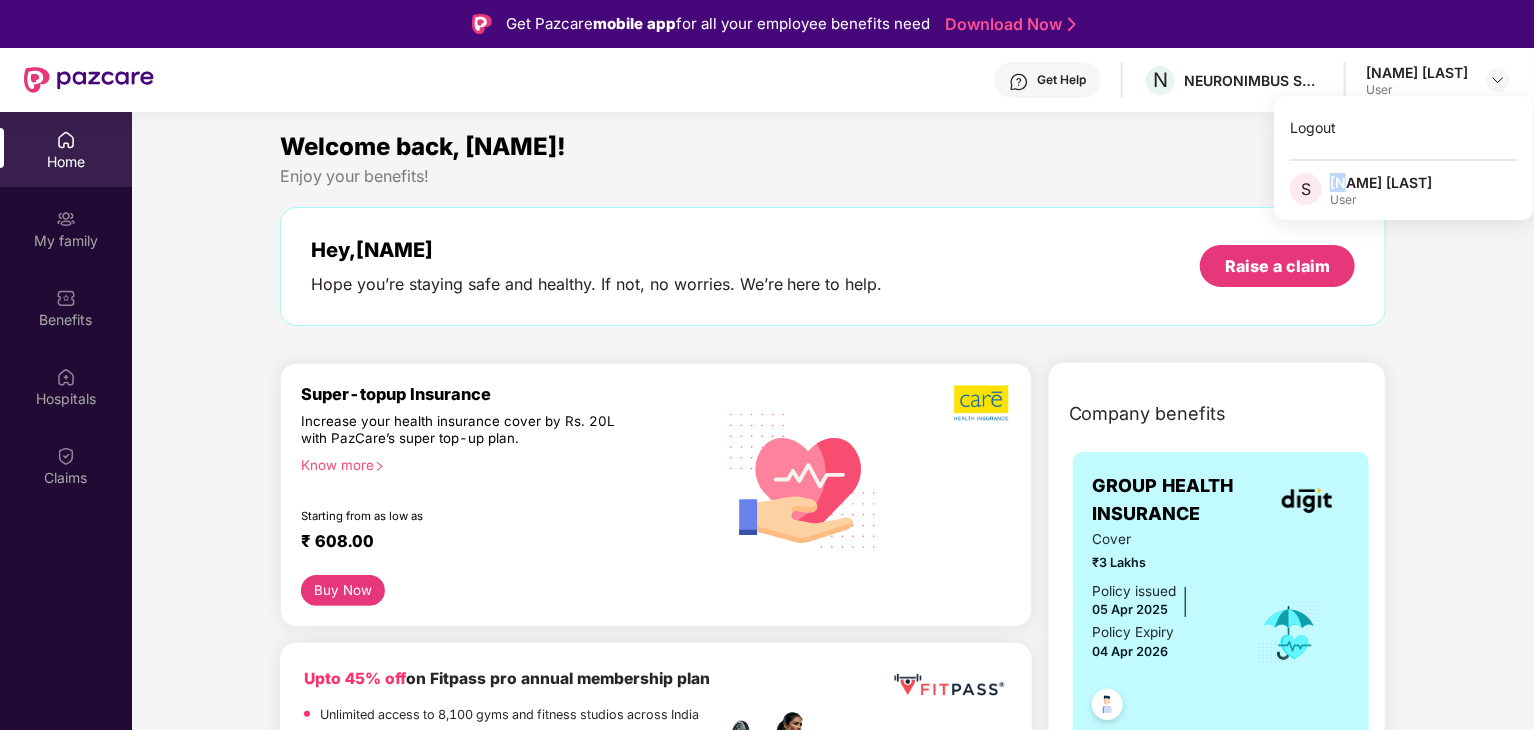 drag, startPoint x: 1353, startPoint y: 183, endPoint x: 1305, endPoint y: 193, distance: 49.0306 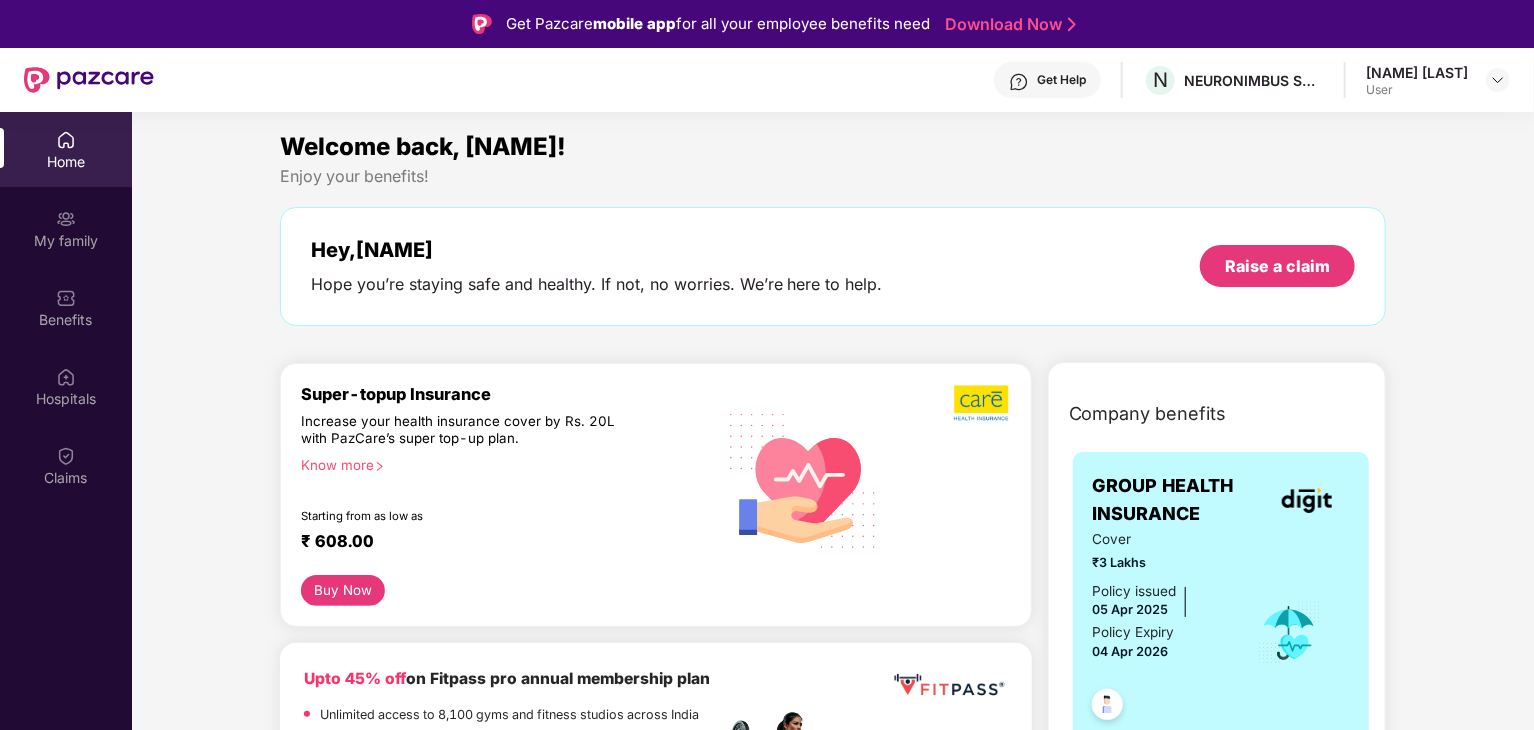 click on "Welcome back, [NAME]! Enjoy your benefits! Hey,  [NAME] Hope you’re staying safe and healthy. If not, no worries. We’re here to help. Raise a claim" at bounding box center (833, 237) 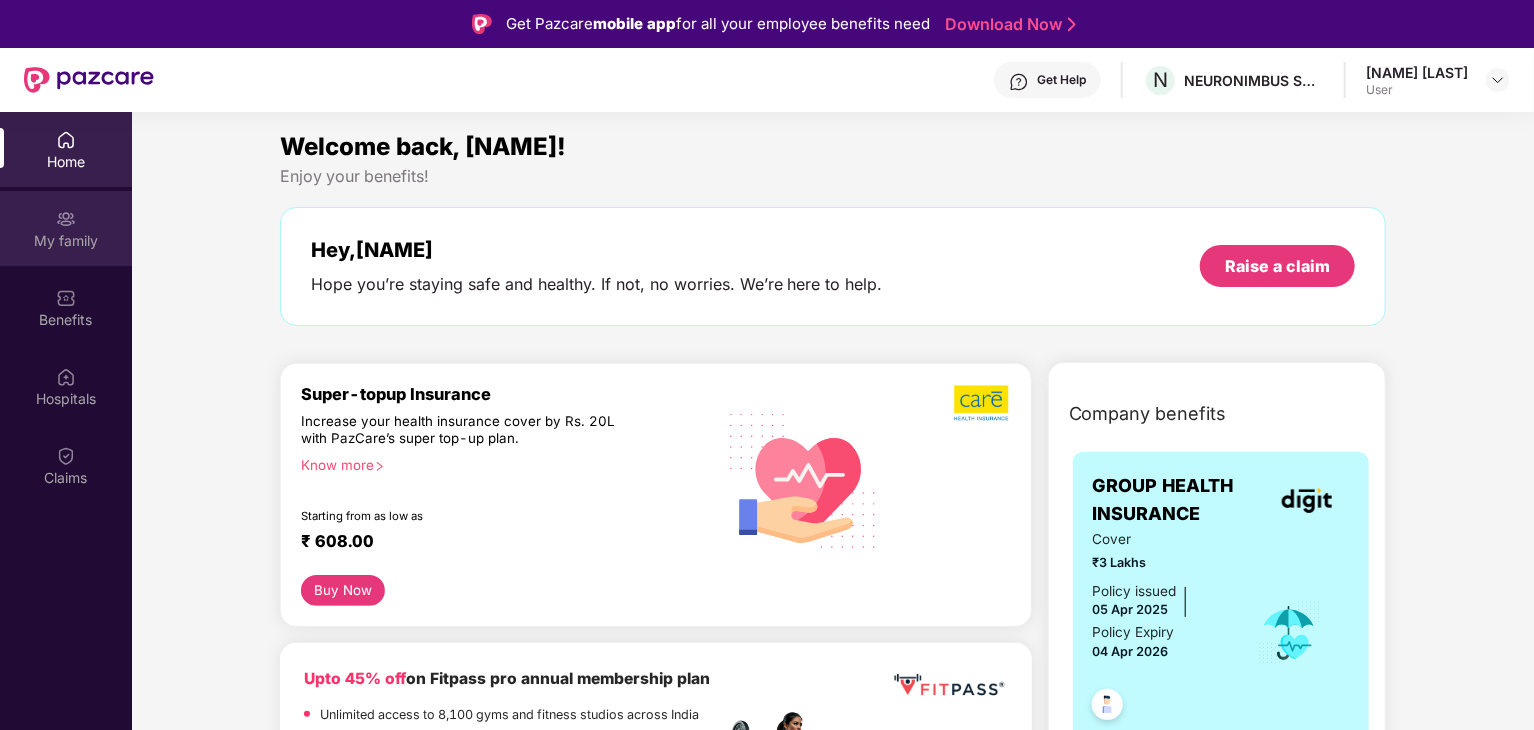 click on "My family" at bounding box center [66, 228] 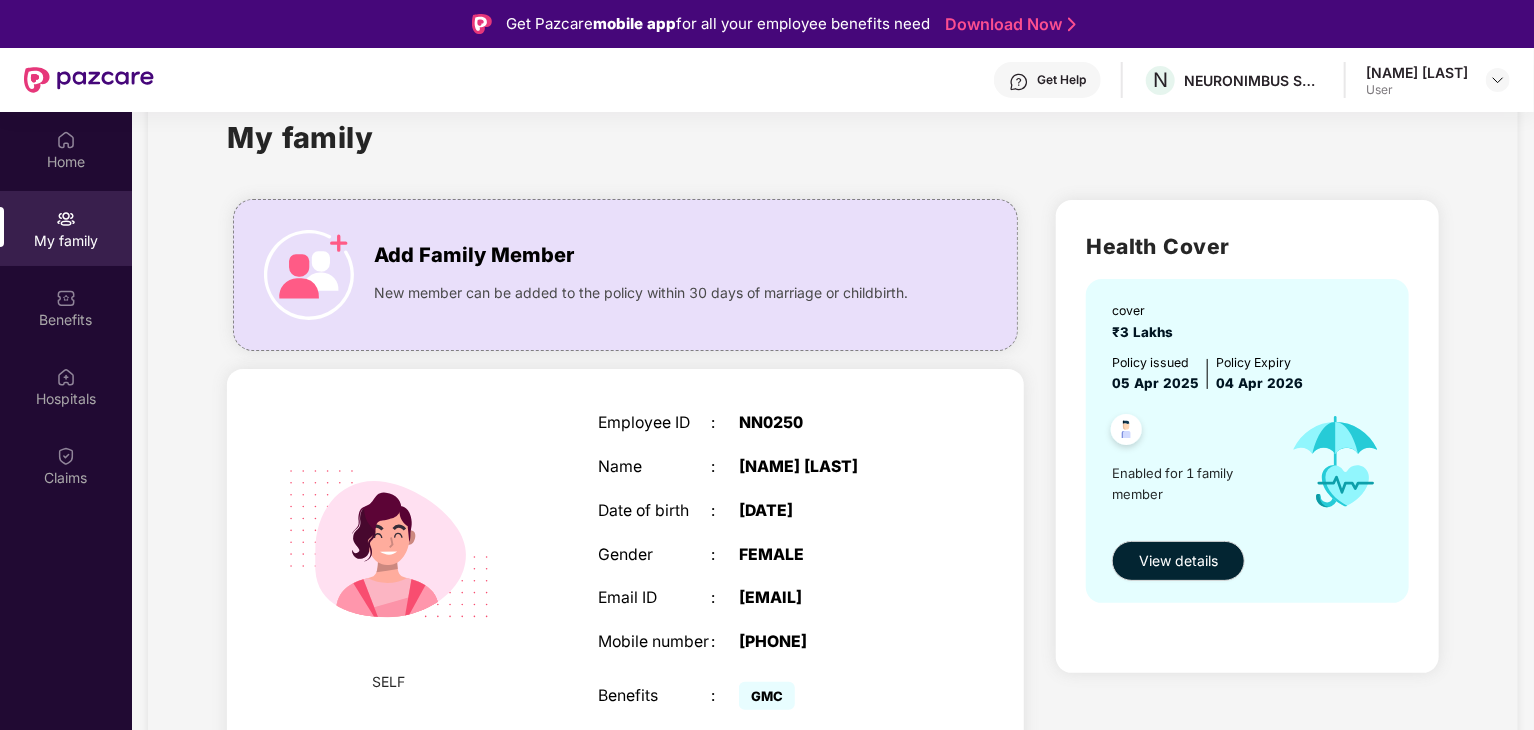 scroll, scrollTop: 64, scrollLeft: 0, axis: vertical 